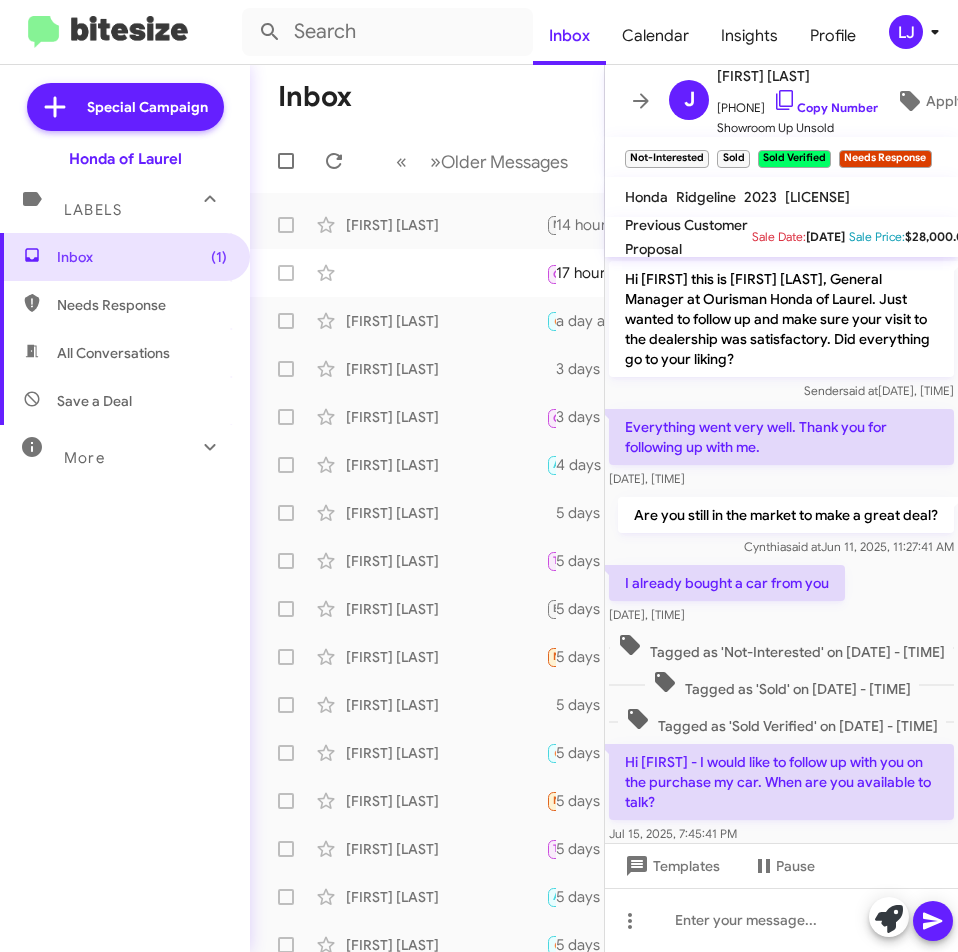 scroll, scrollTop: 0, scrollLeft: 0, axis: both 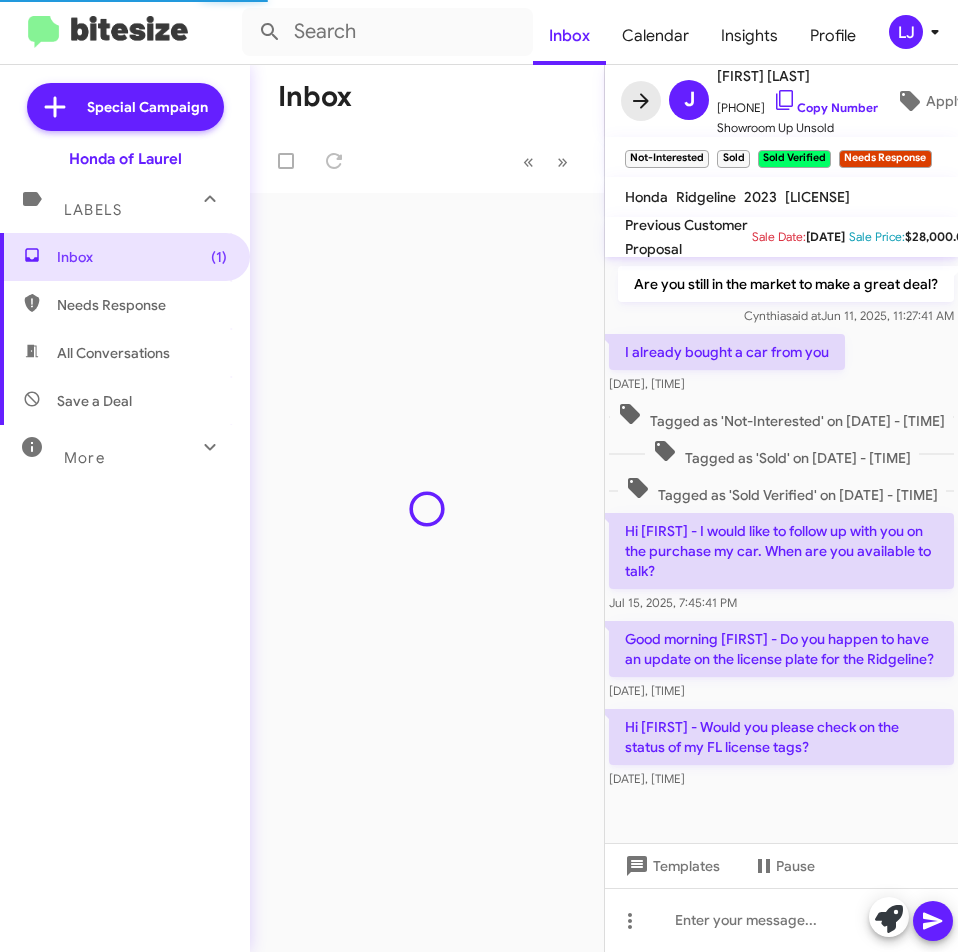 click 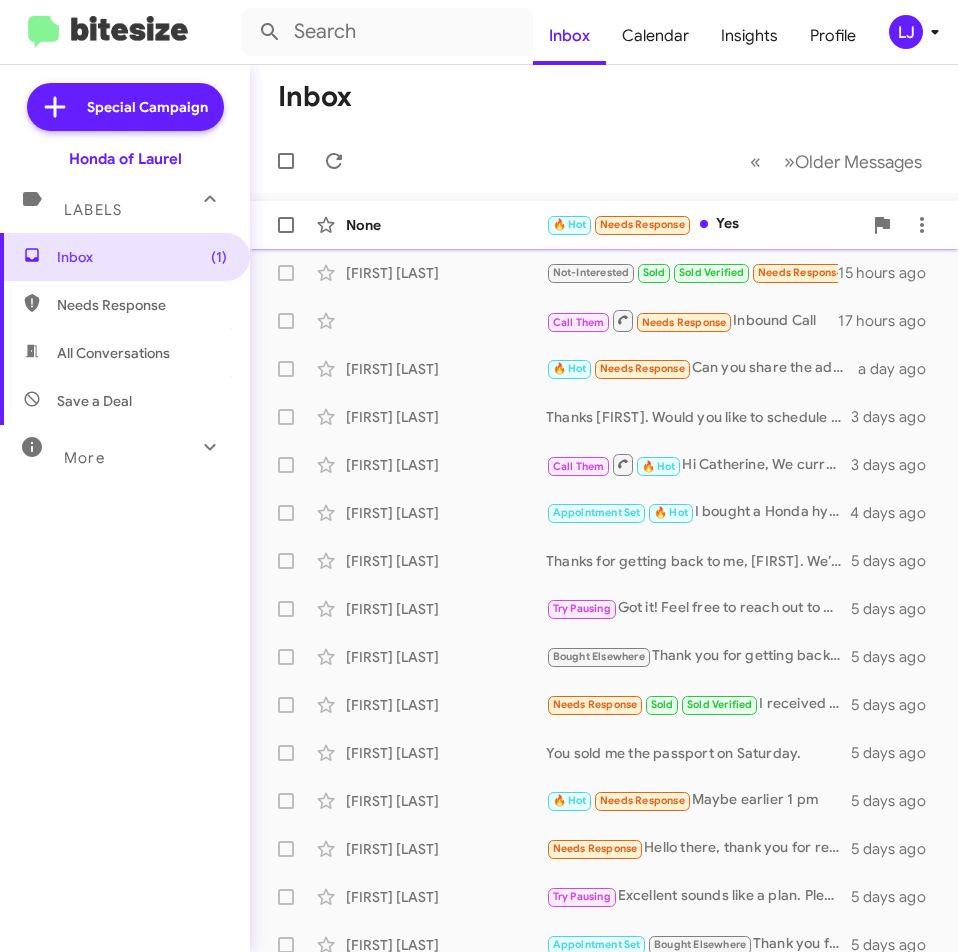 click on "None" 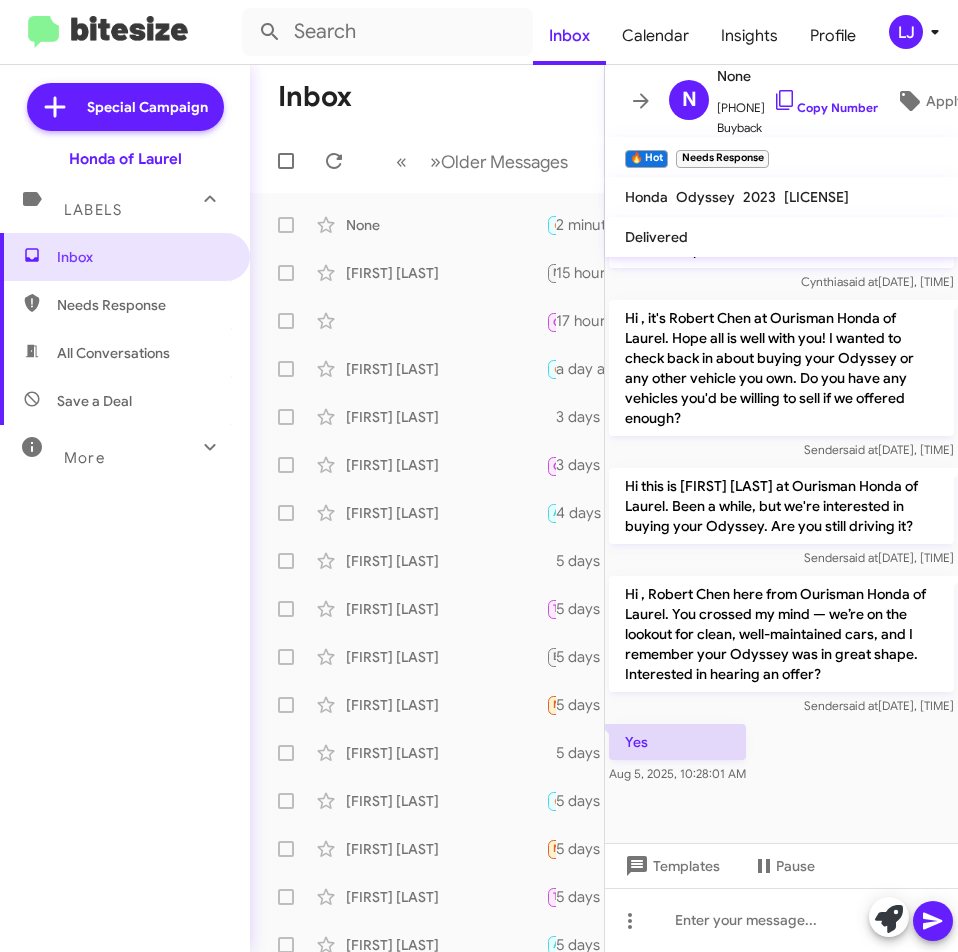 scroll, scrollTop: 637, scrollLeft: 0, axis: vertical 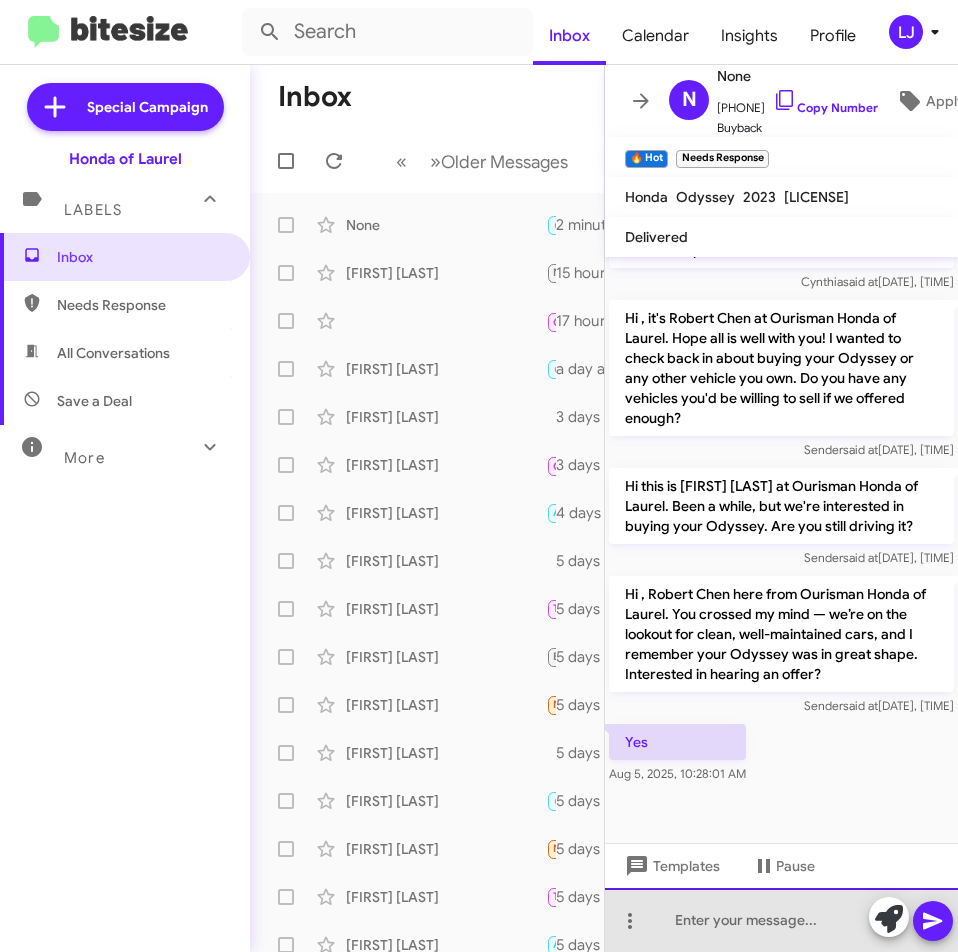 click 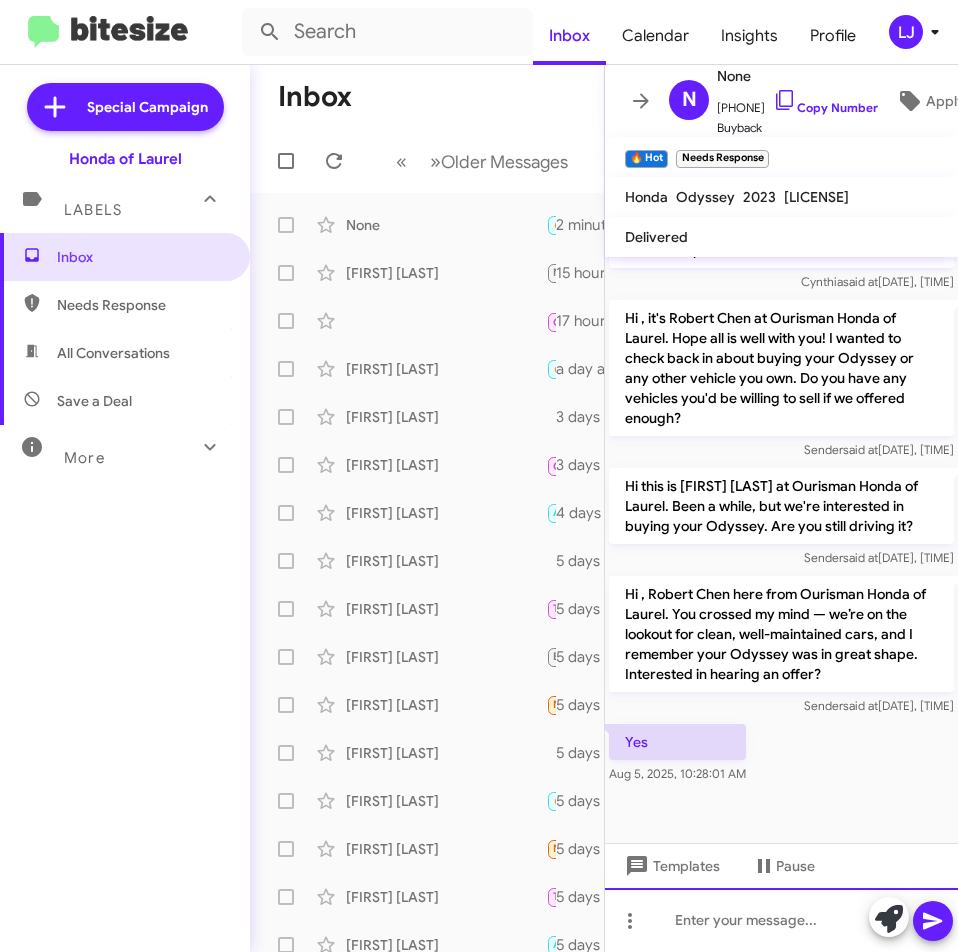 type 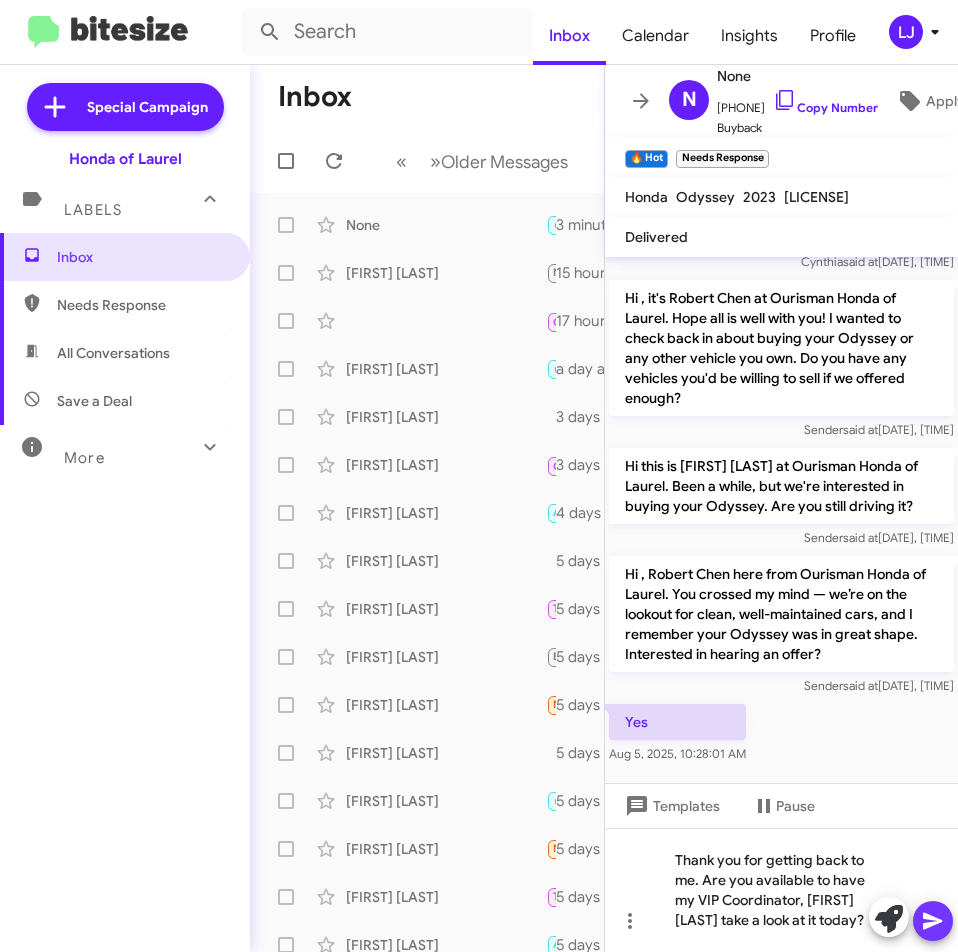click 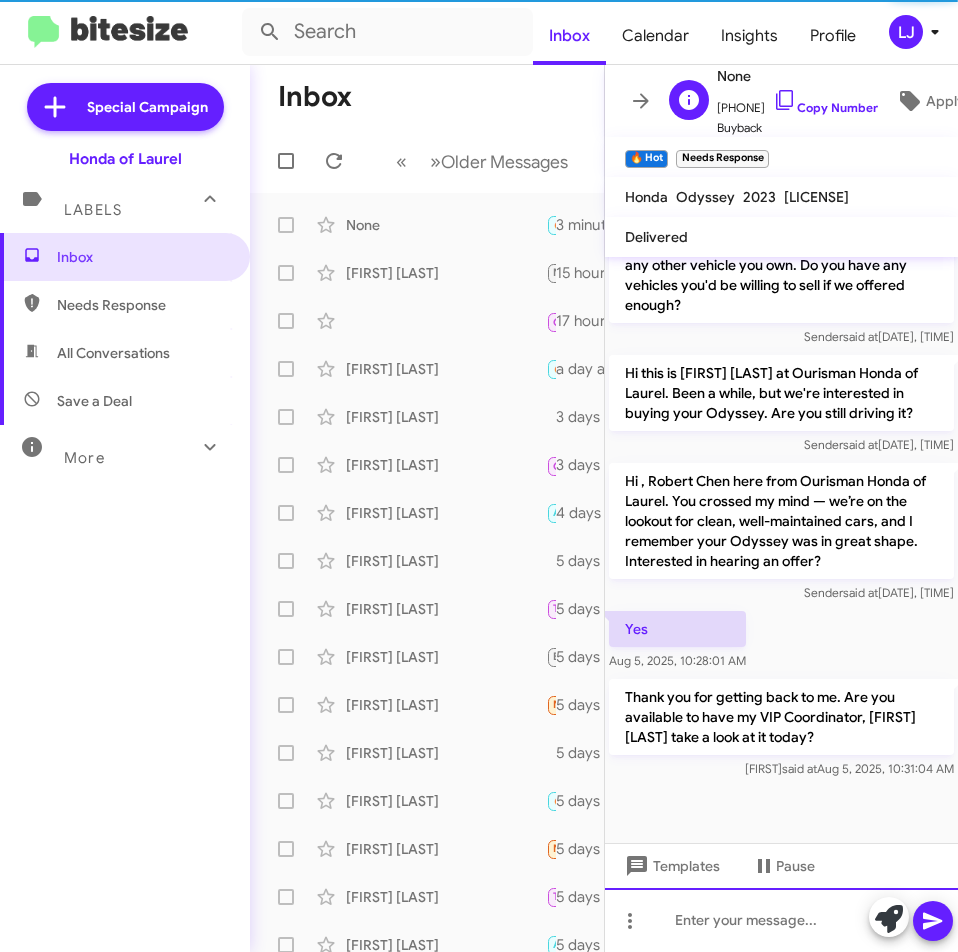 scroll, scrollTop: 750, scrollLeft: 0, axis: vertical 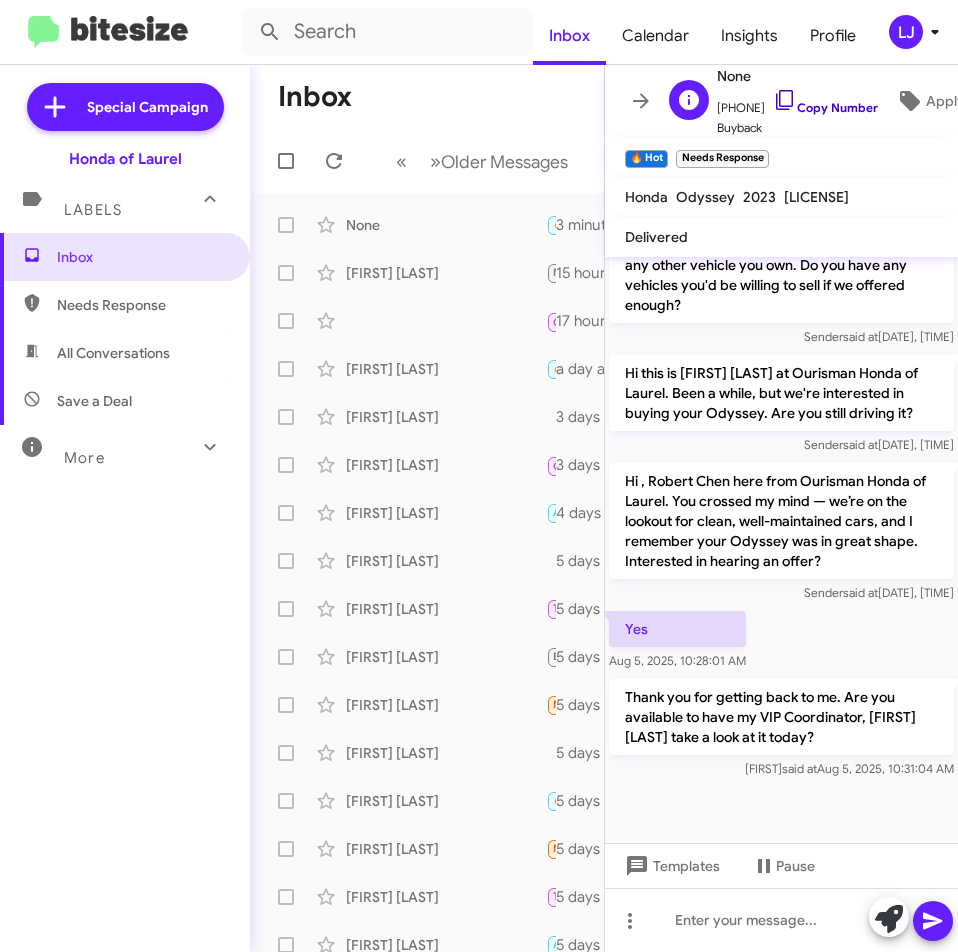 click on "Copy Number" 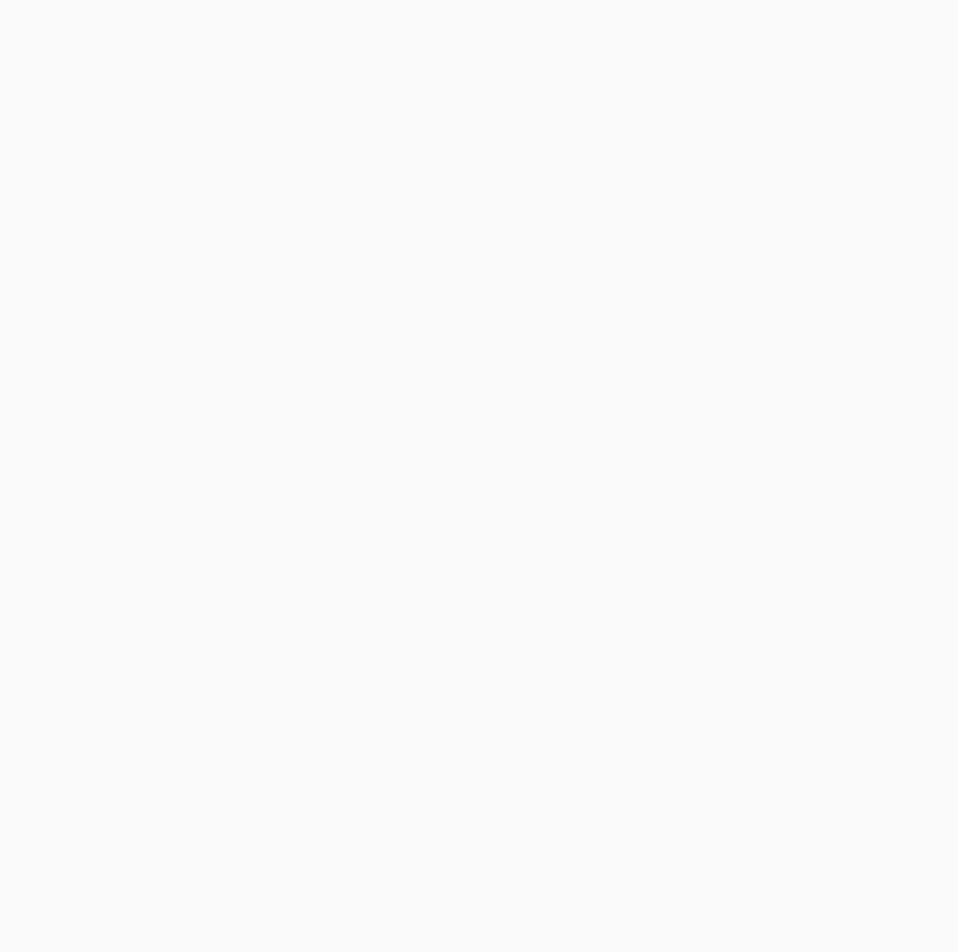 scroll, scrollTop: 0, scrollLeft: 0, axis: both 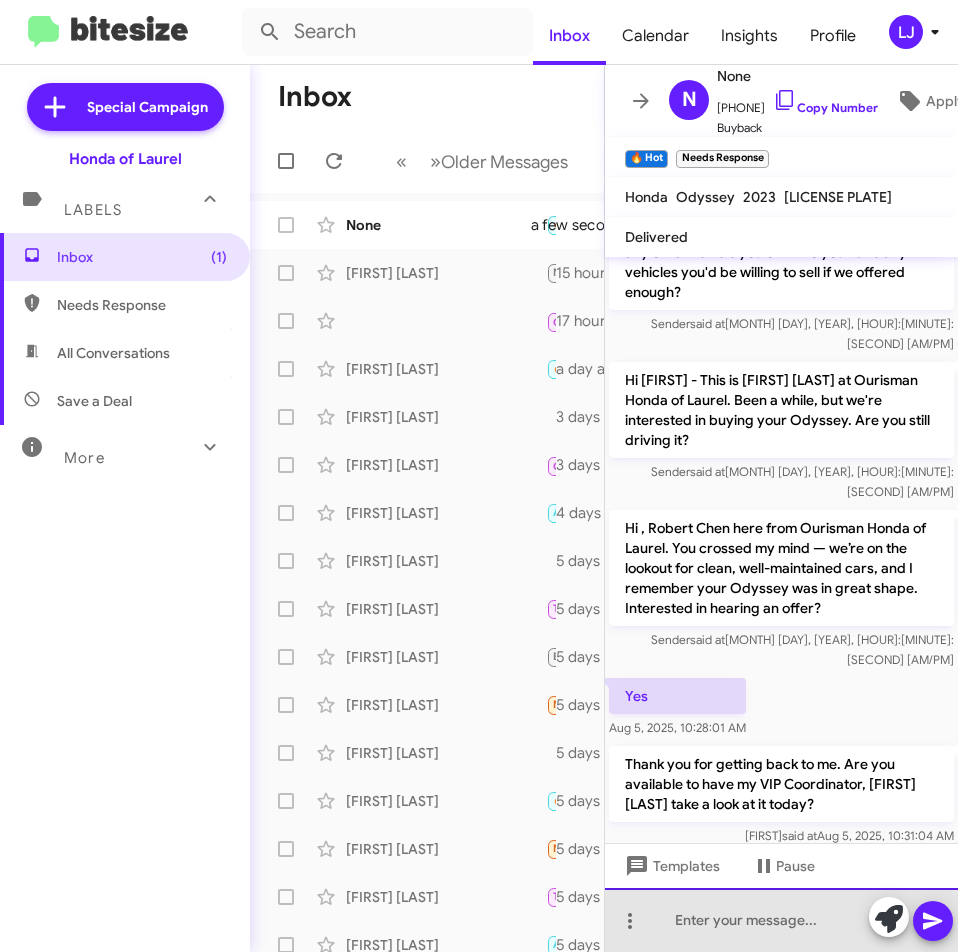 click 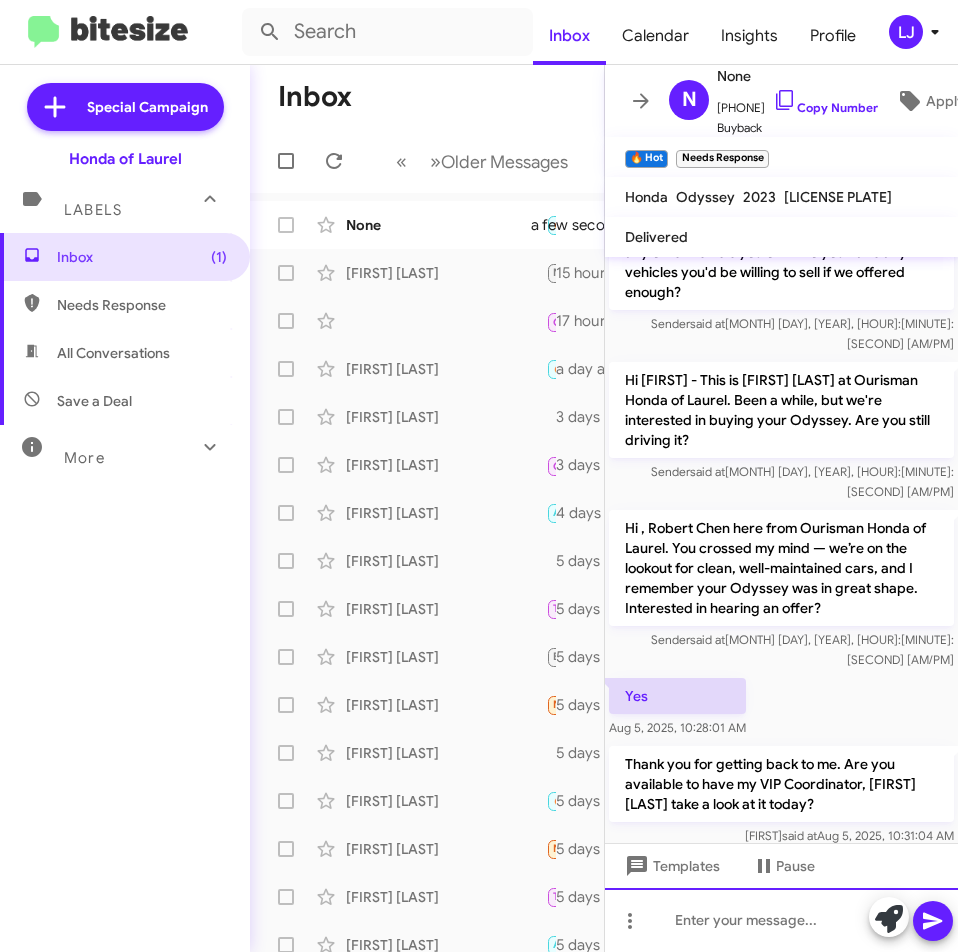 type 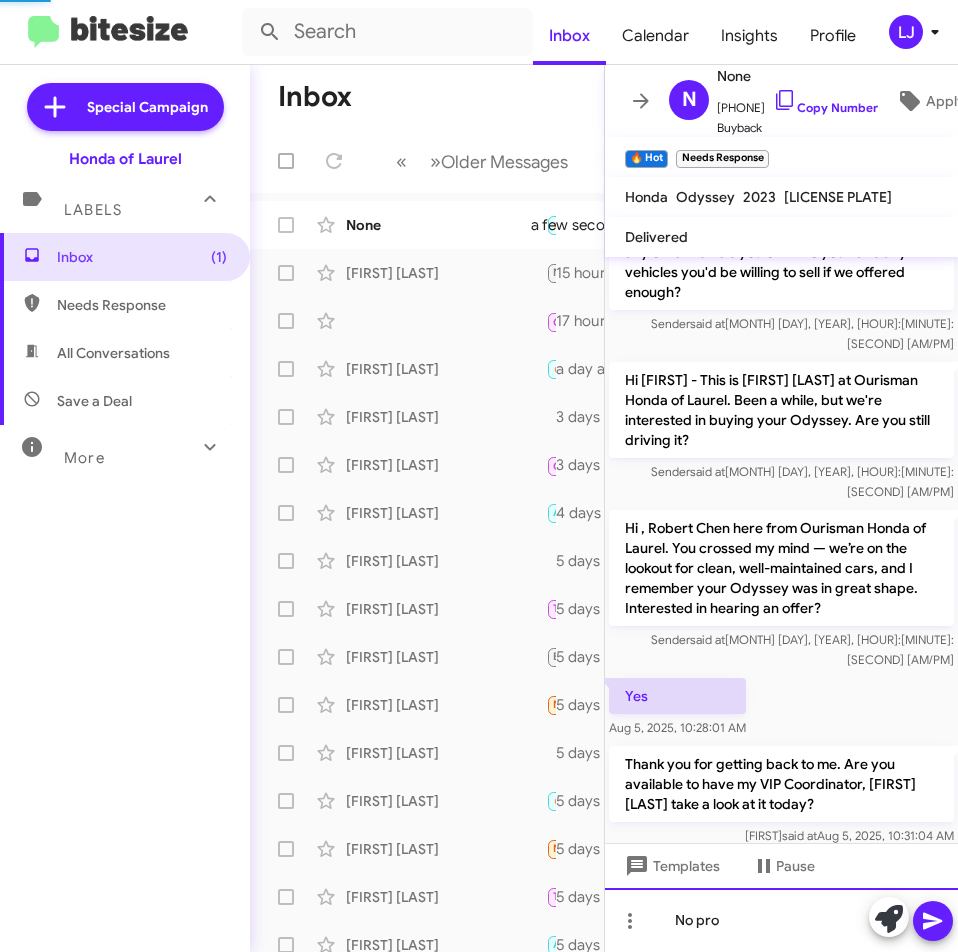 scroll, scrollTop: 896, scrollLeft: 0, axis: vertical 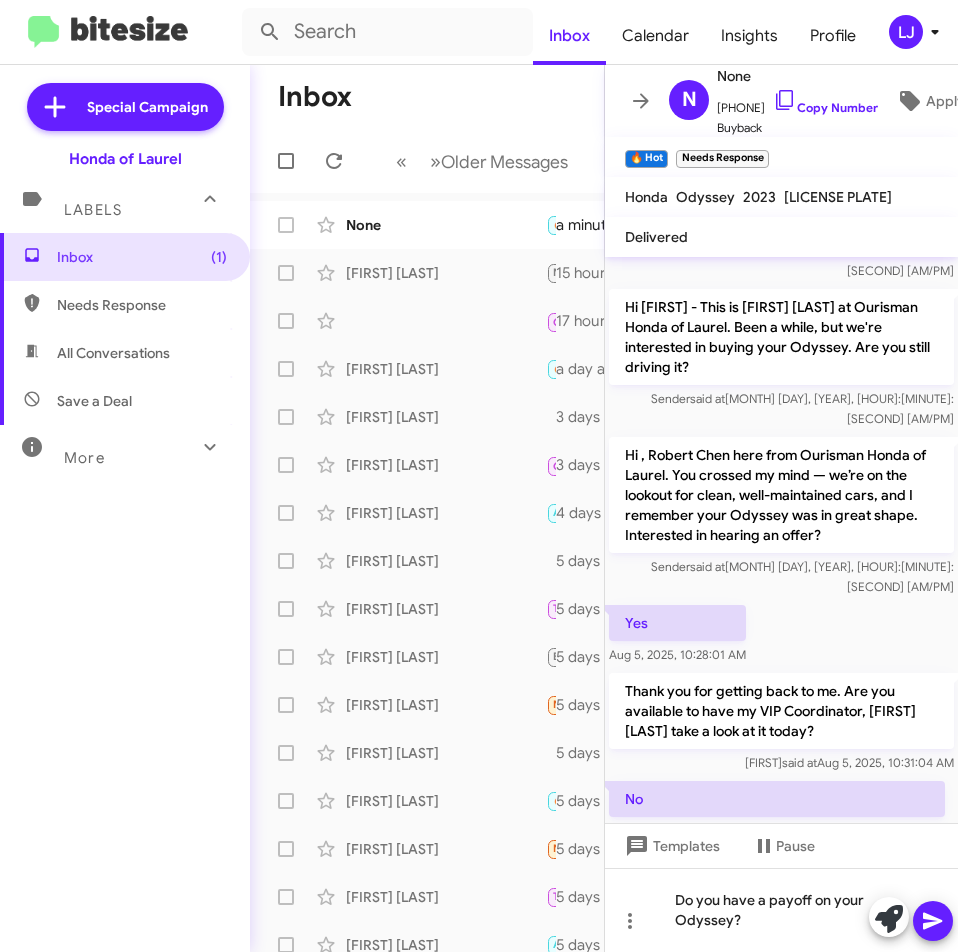click 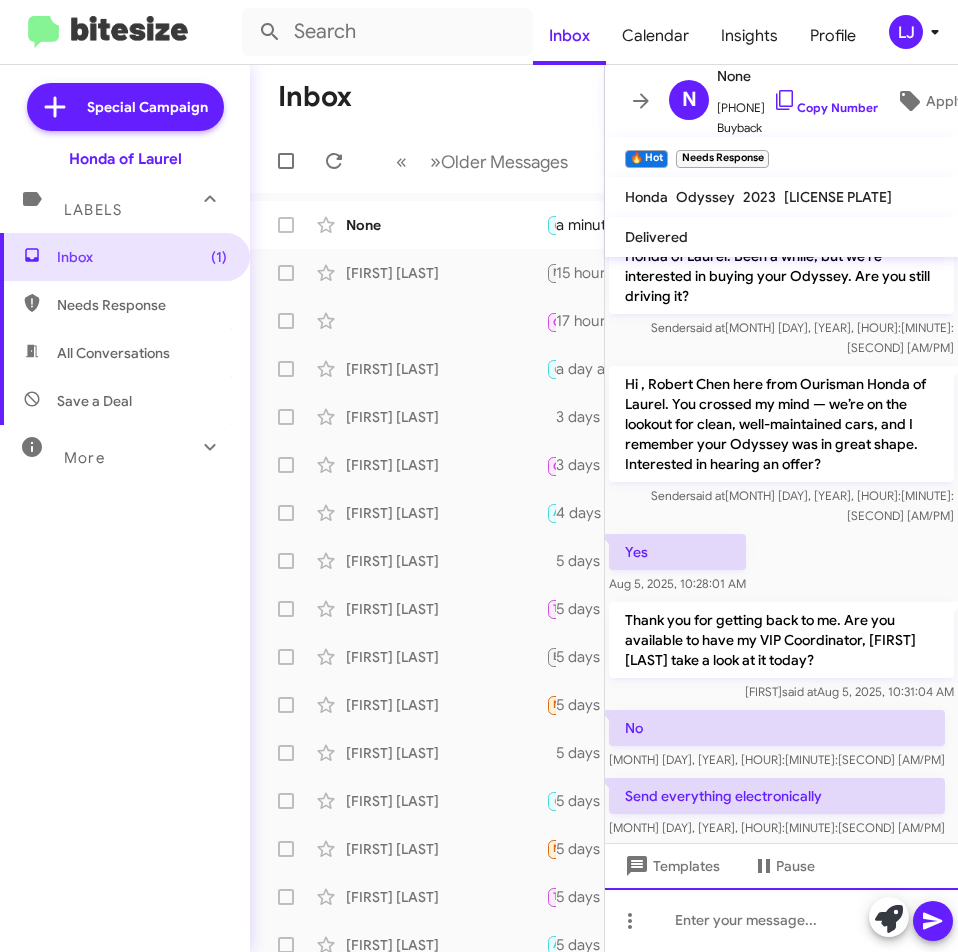 scroll, scrollTop: 969, scrollLeft: 0, axis: vertical 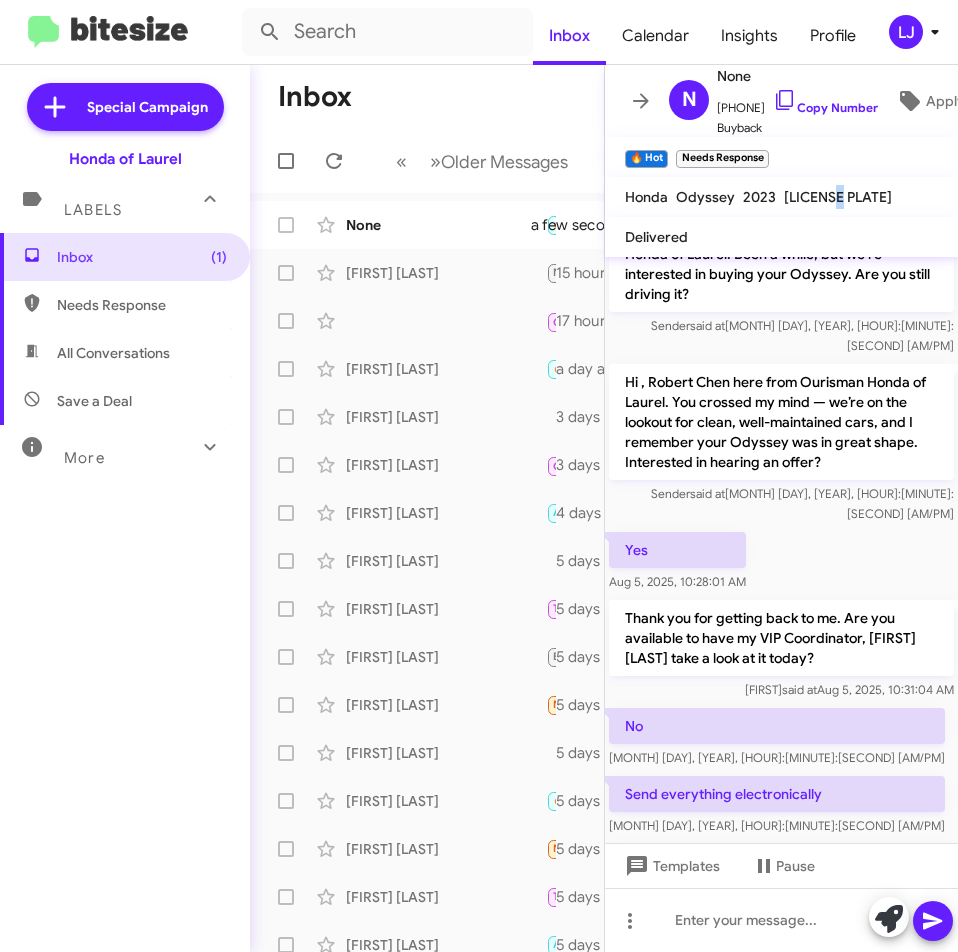 click on "[LICENSE]" 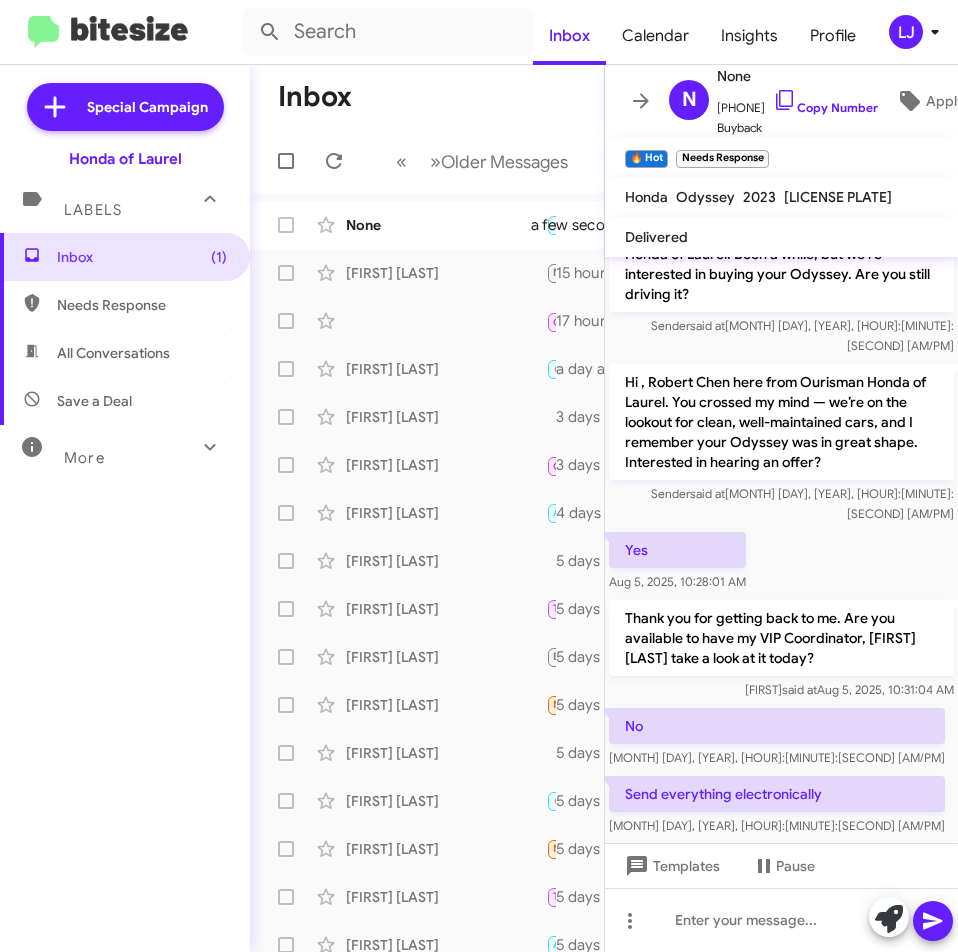 drag, startPoint x: 844, startPoint y: 192, endPoint x: 821, endPoint y: 190, distance: 23.086792 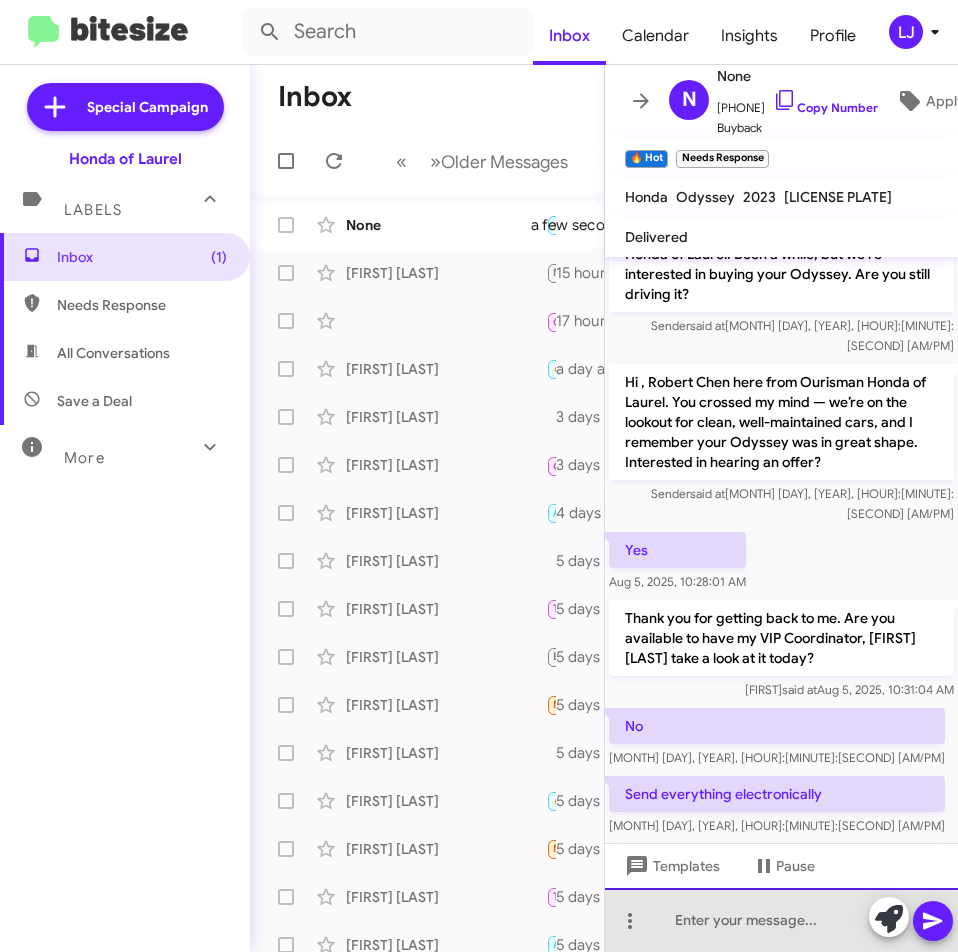 drag, startPoint x: 692, startPoint y: 927, endPoint x: 701, endPoint y: 921, distance: 10.816654 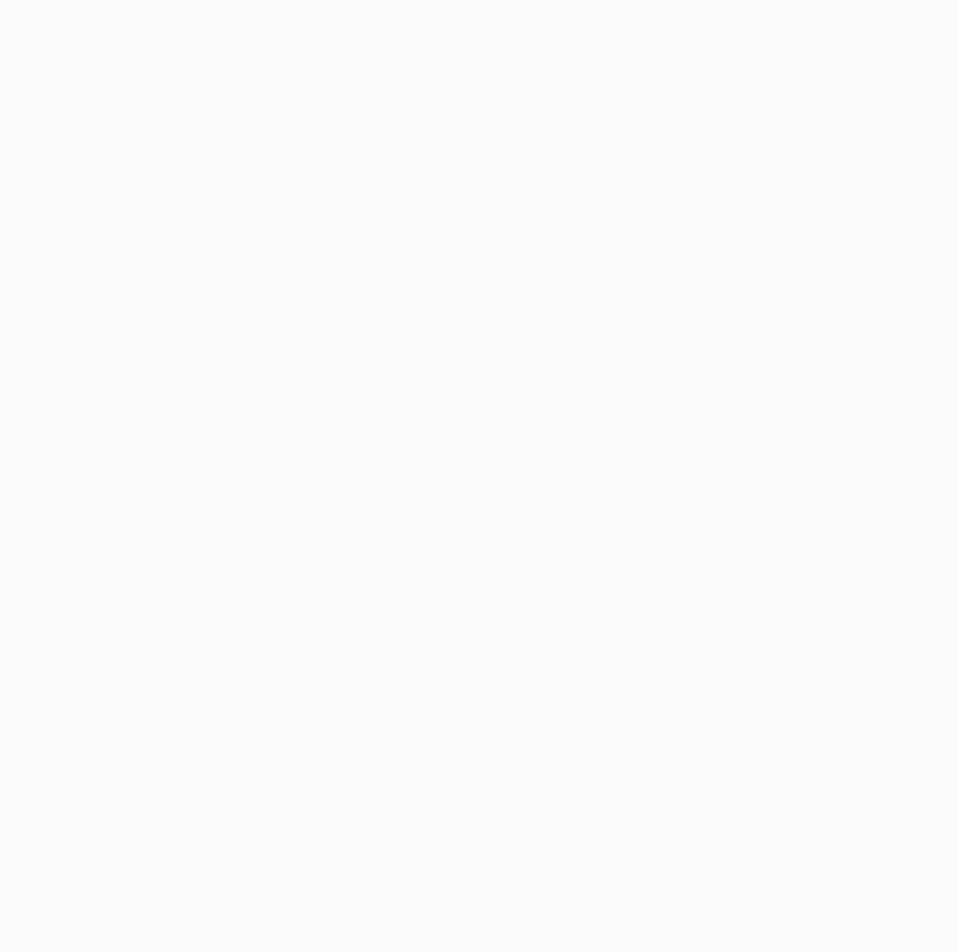scroll, scrollTop: 0, scrollLeft: 0, axis: both 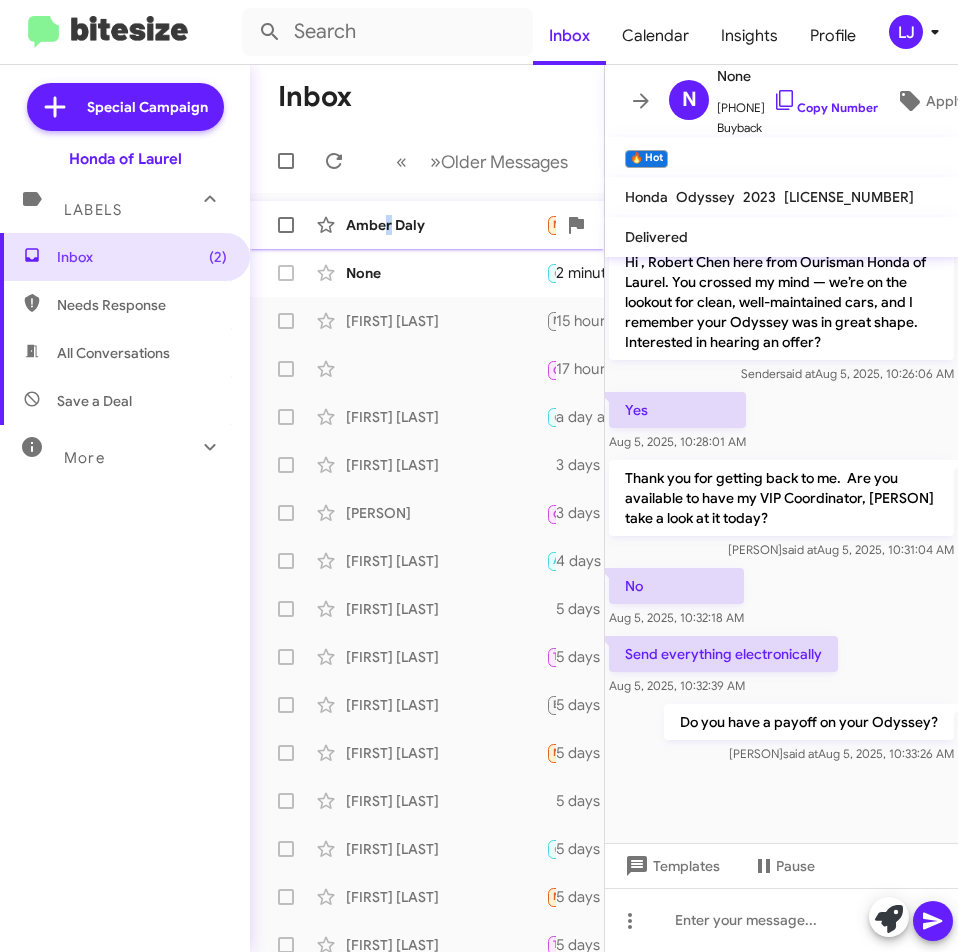 click on "Amber Daly" 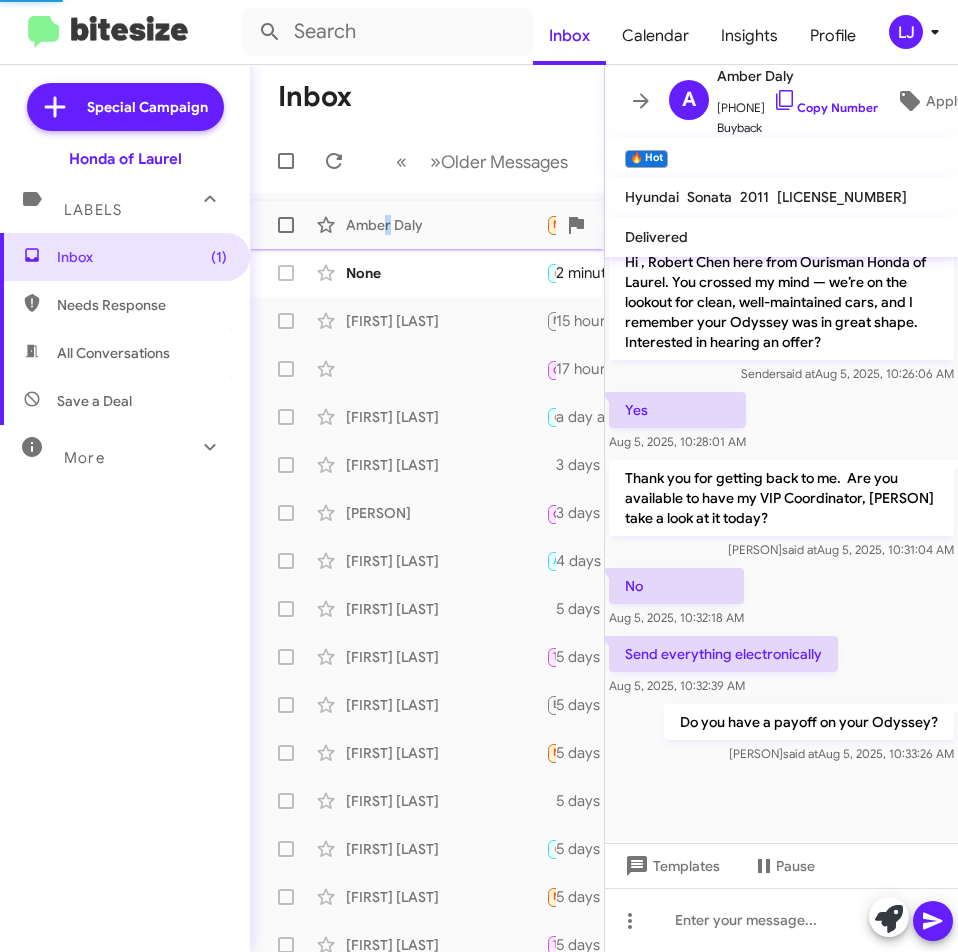 scroll, scrollTop: 0, scrollLeft: 0, axis: both 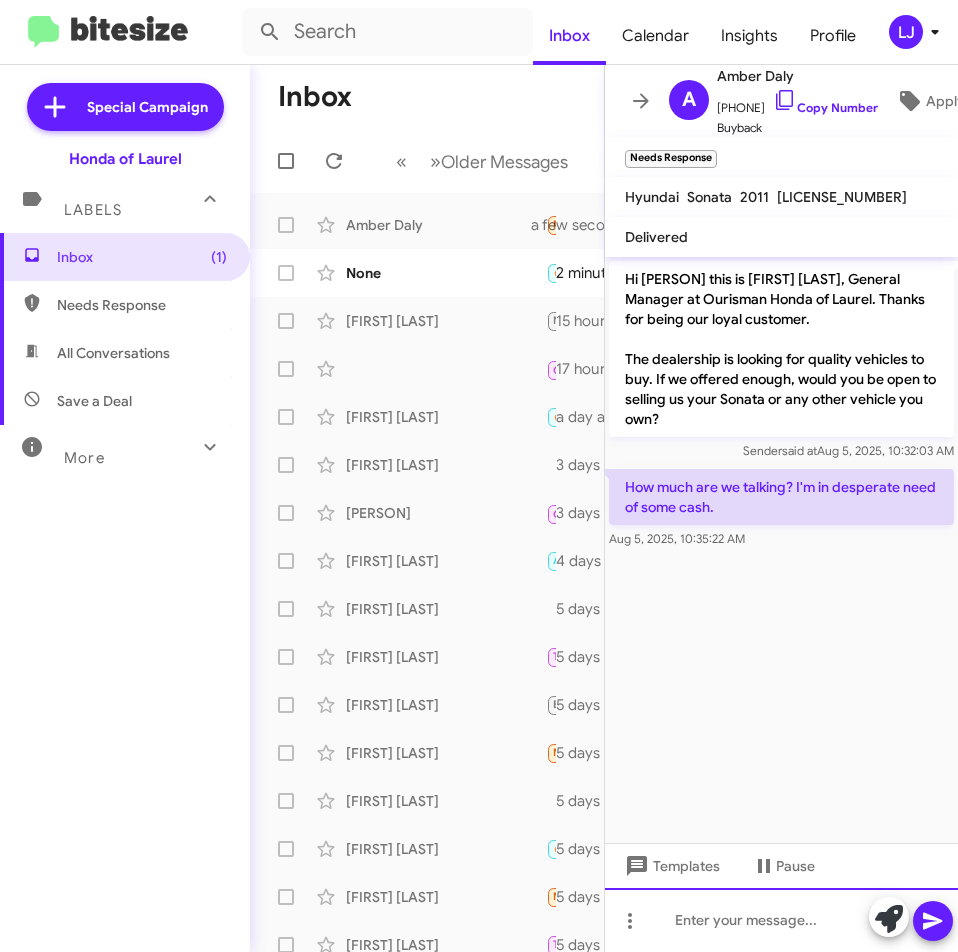 click 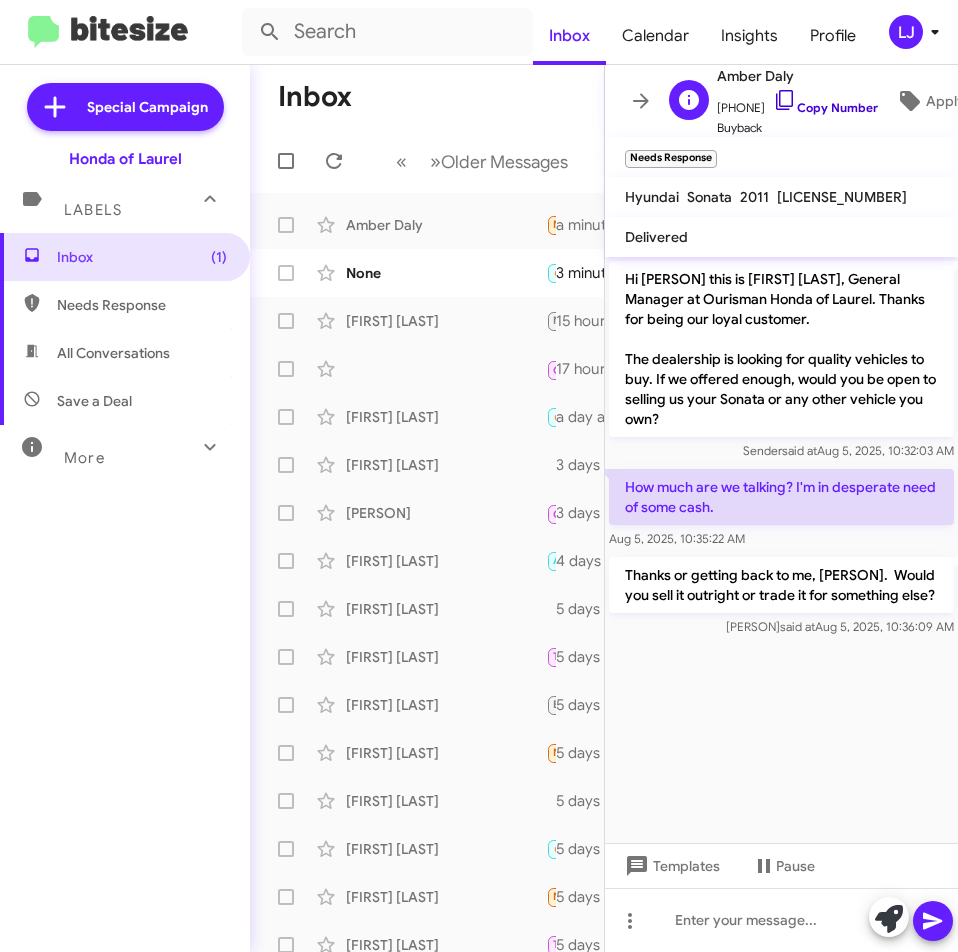 click on "Copy Number" 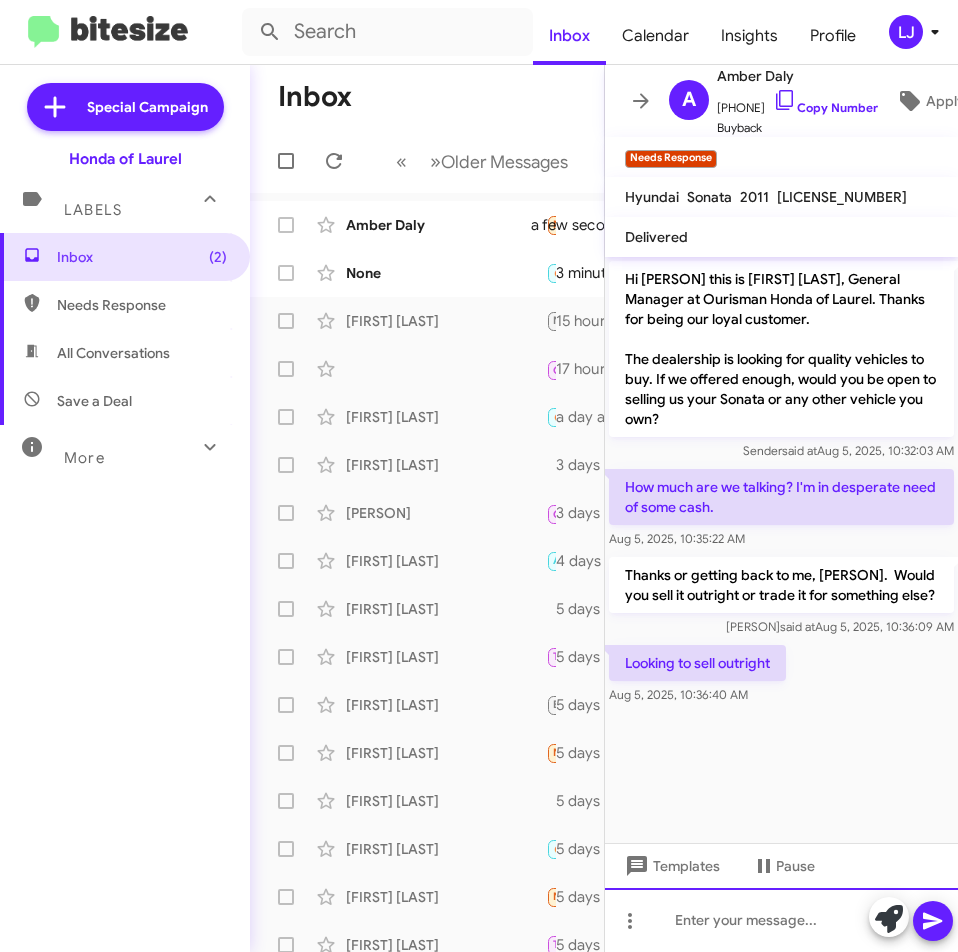 click 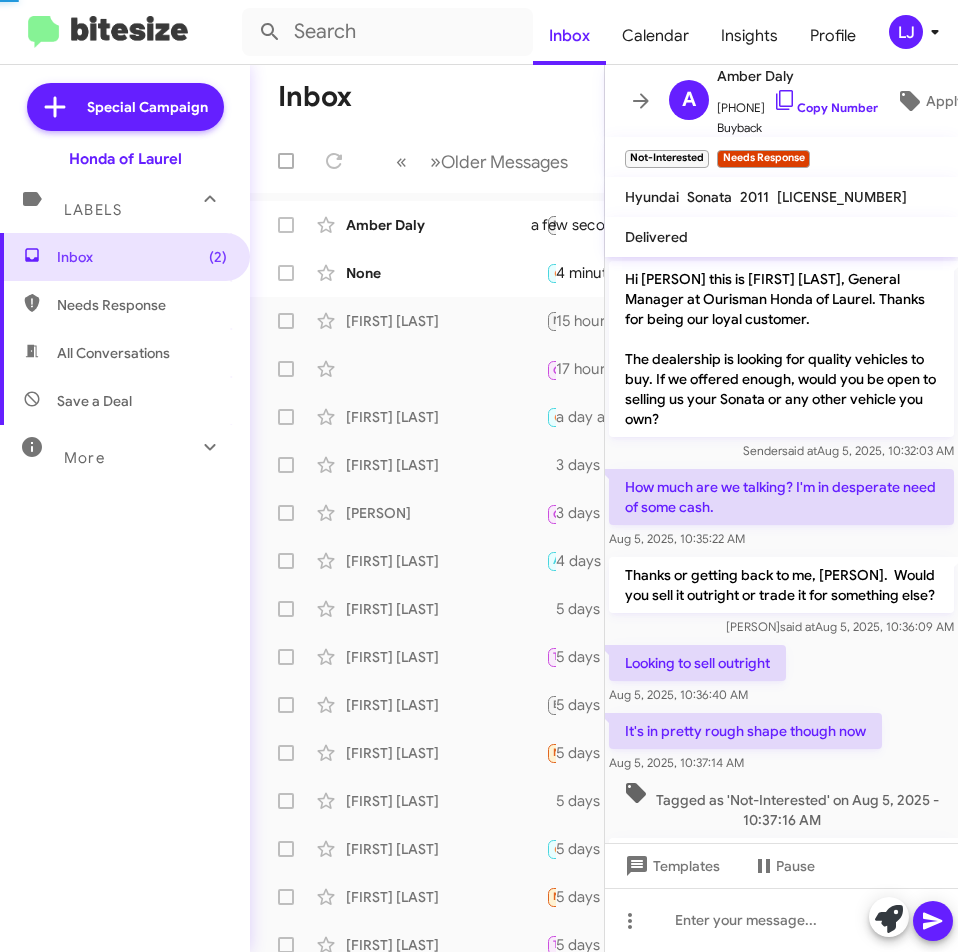 scroll, scrollTop: 280, scrollLeft: 0, axis: vertical 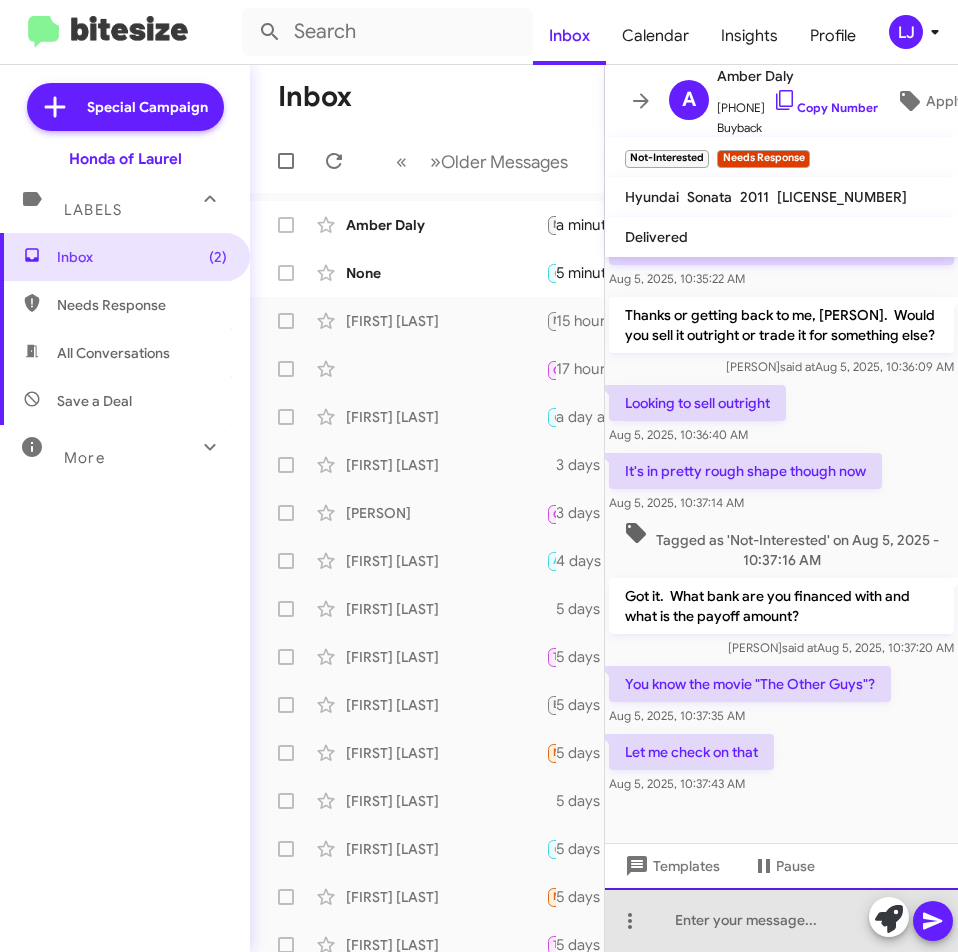 click 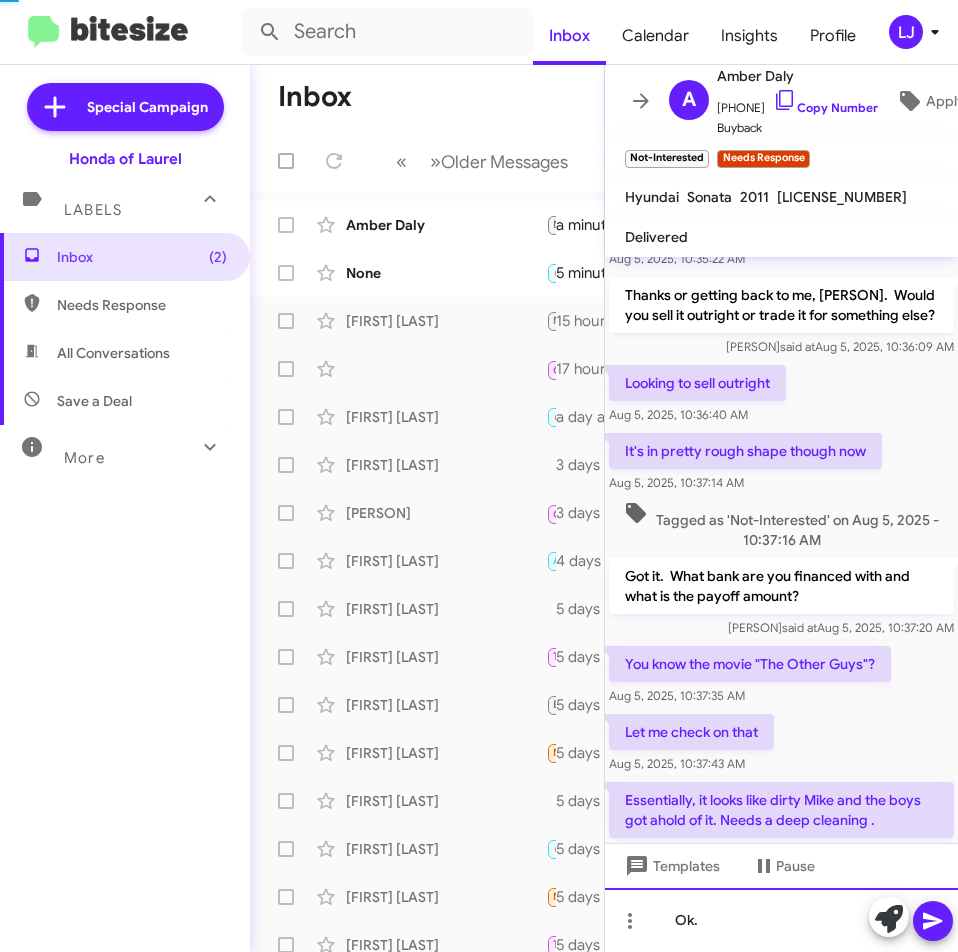 scroll, scrollTop: 0, scrollLeft: 0, axis: both 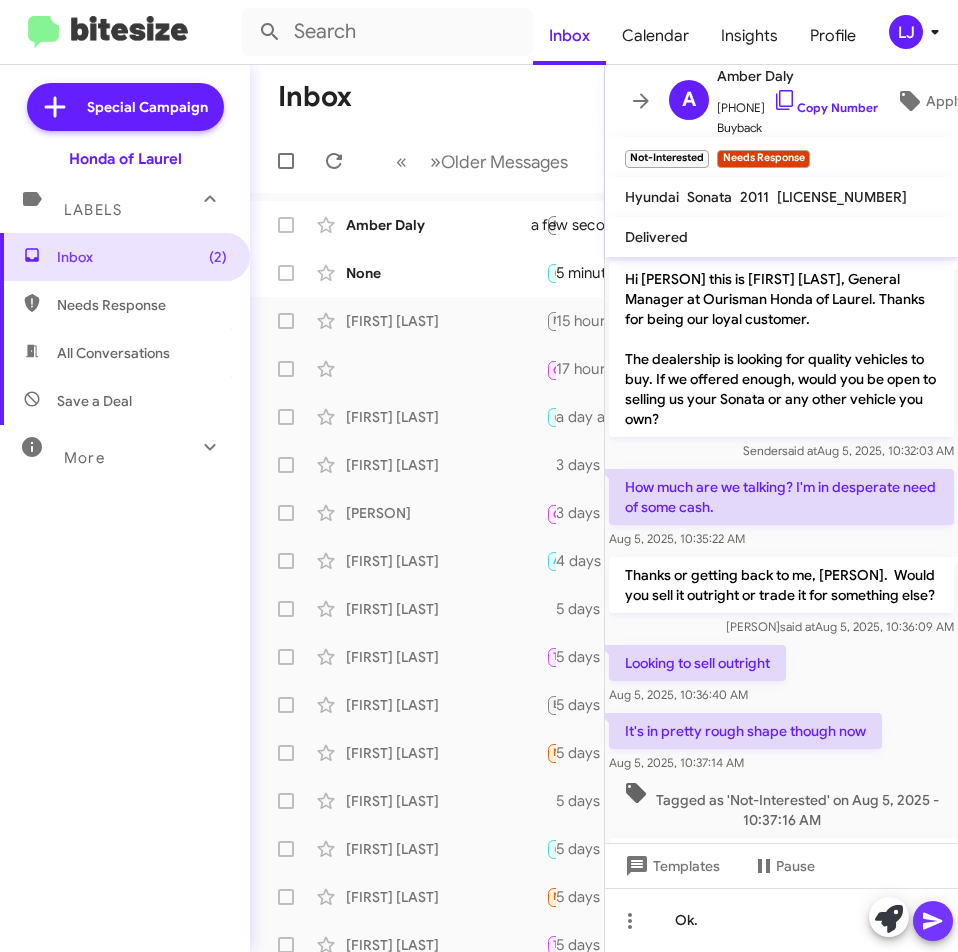 drag, startPoint x: 936, startPoint y: 917, endPoint x: 929, endPoint y: 909, distance: 10.630146 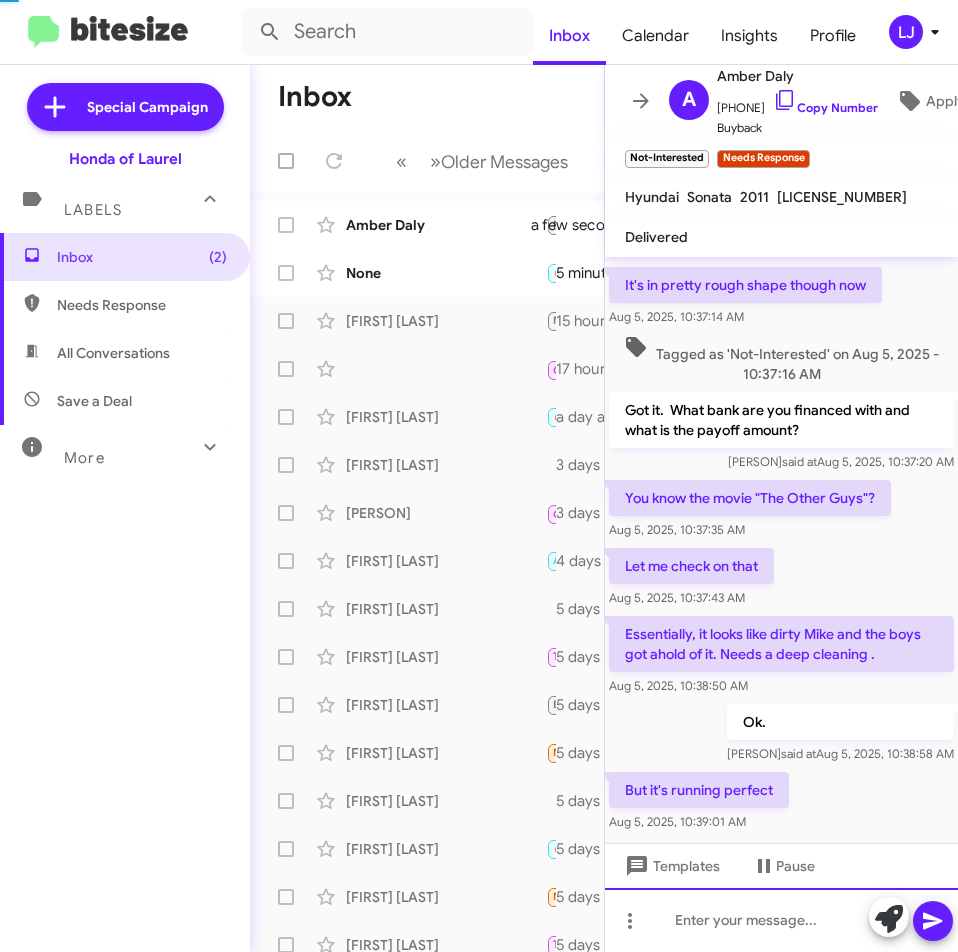 scroll, scrollTop: 519, scrollLeft: 0, axis: vertical 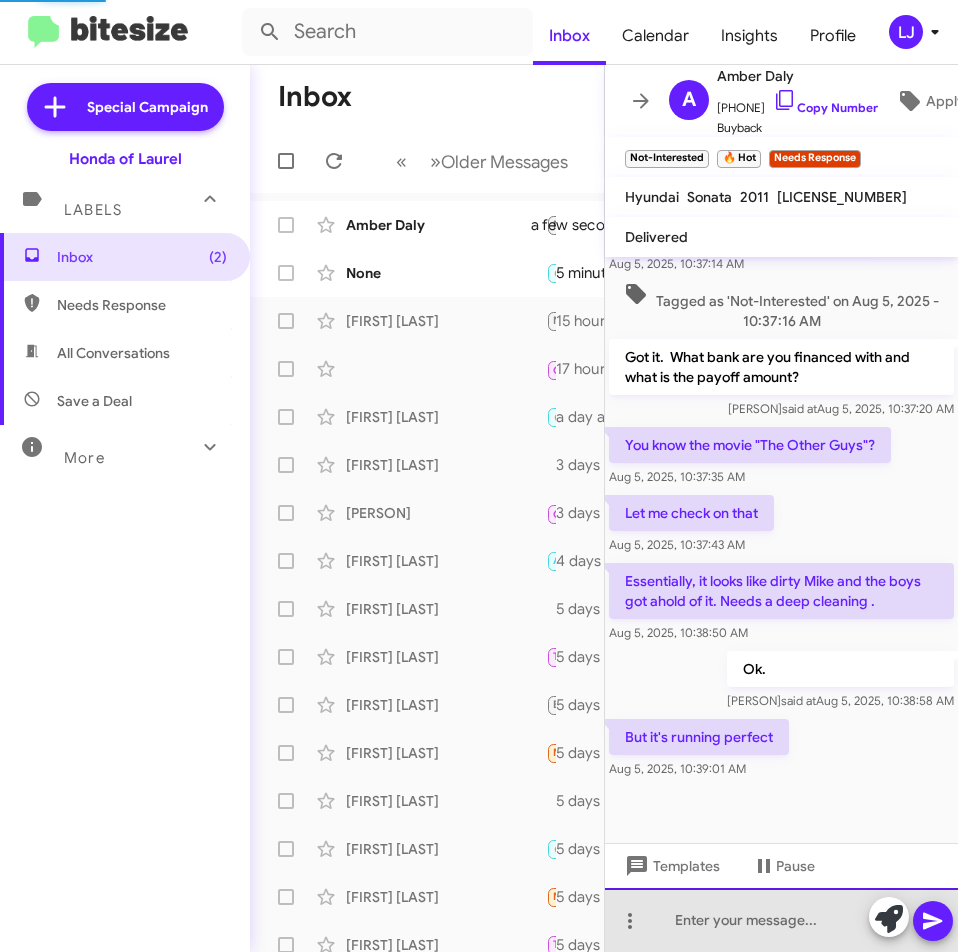 click 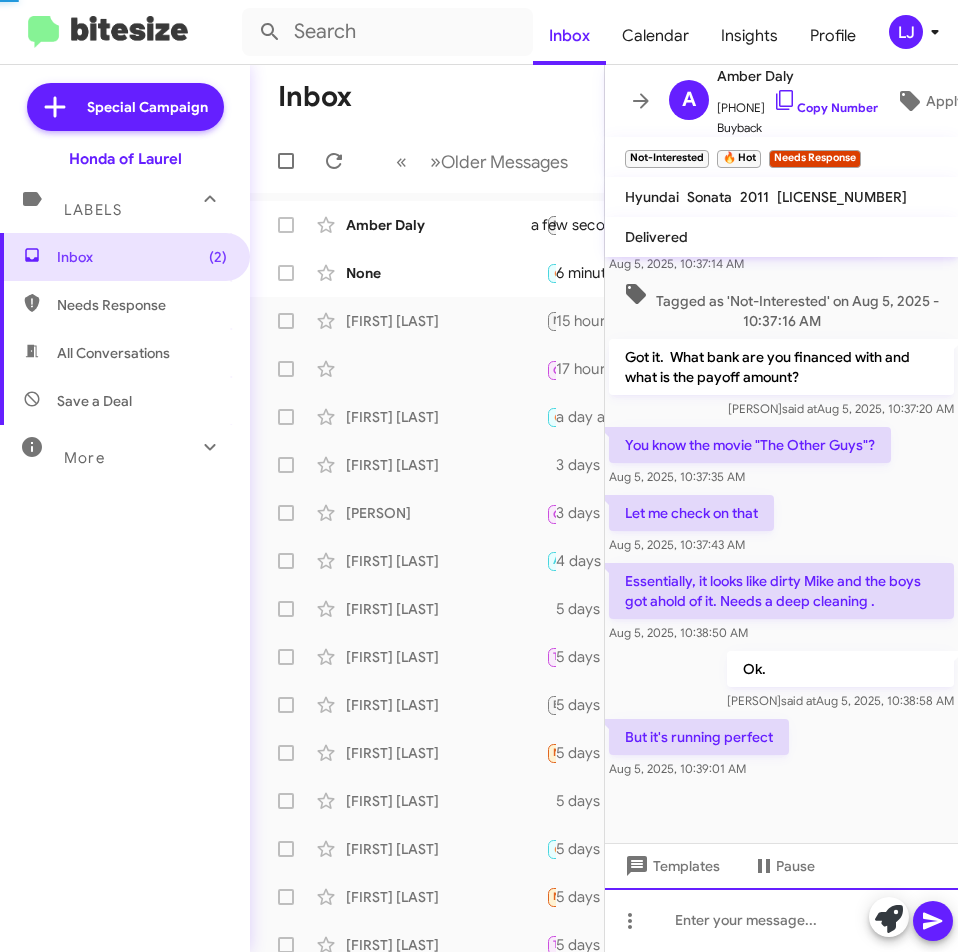 scroll, scrollTop: 0, scrollLeft: 0, axis: both 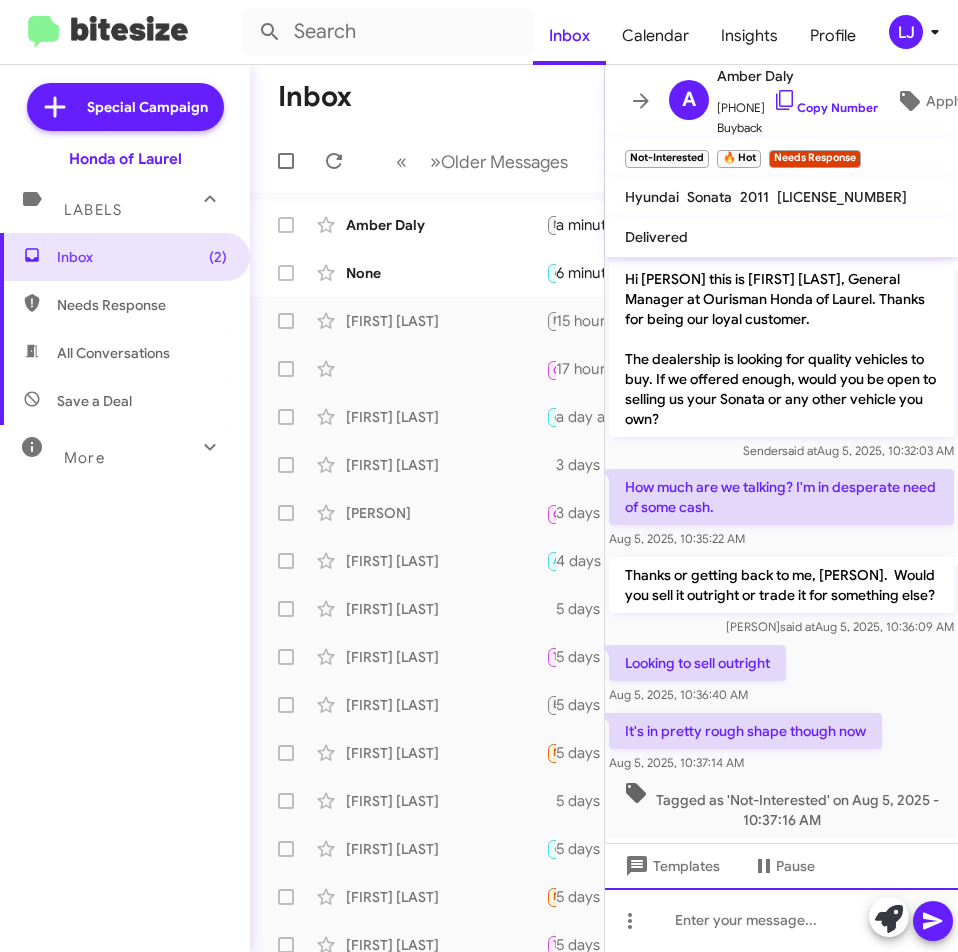 click 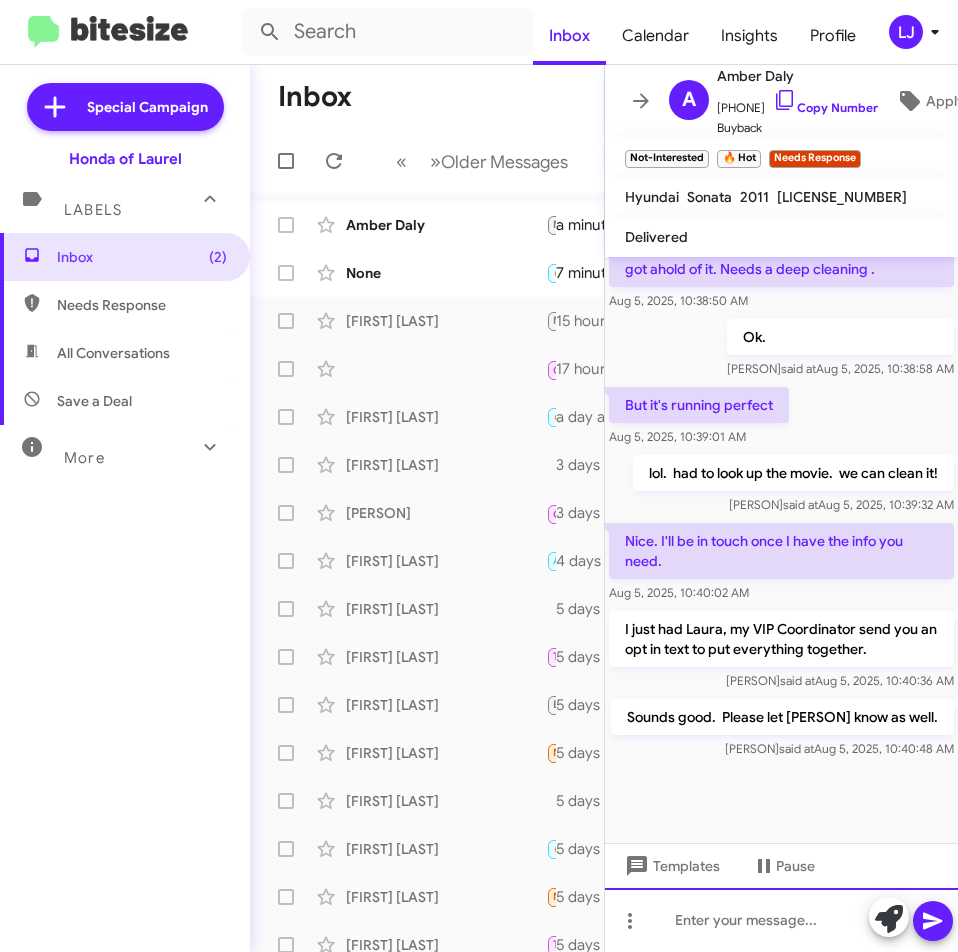 scroll, scrollTop: 851, scrollLeft: 0, axis: vertical 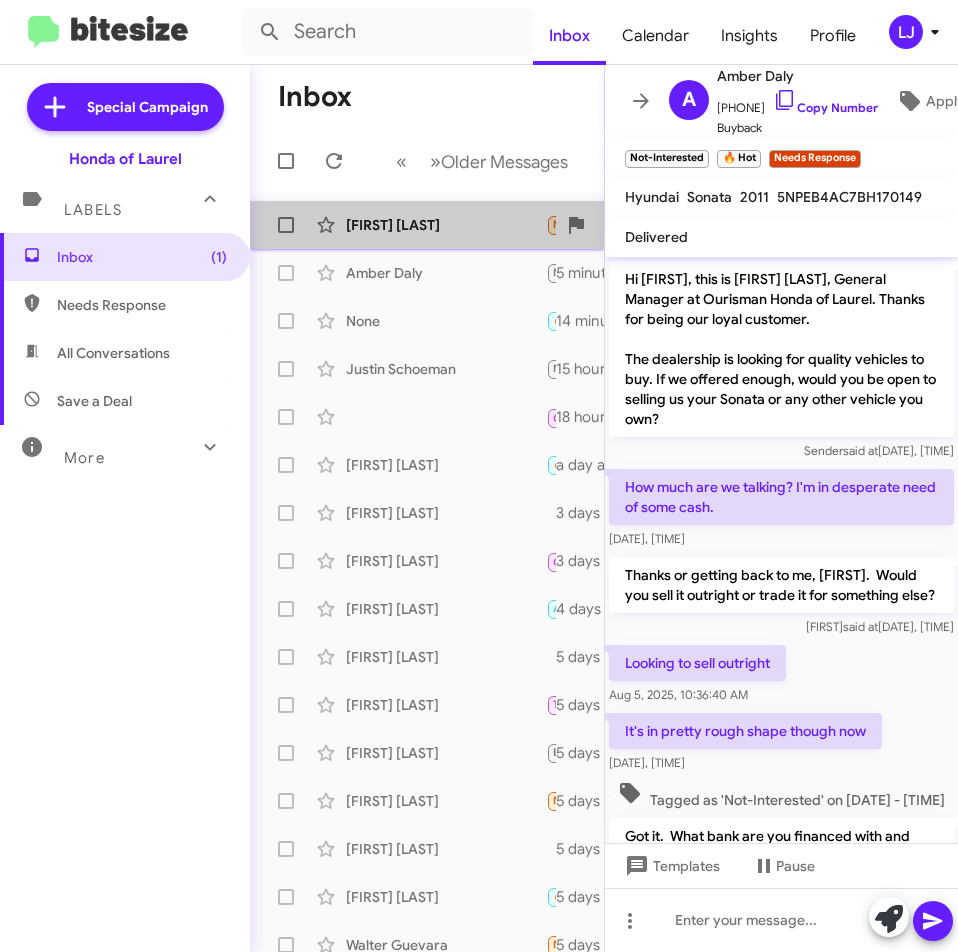 click on "[FIRST] [LAST]" 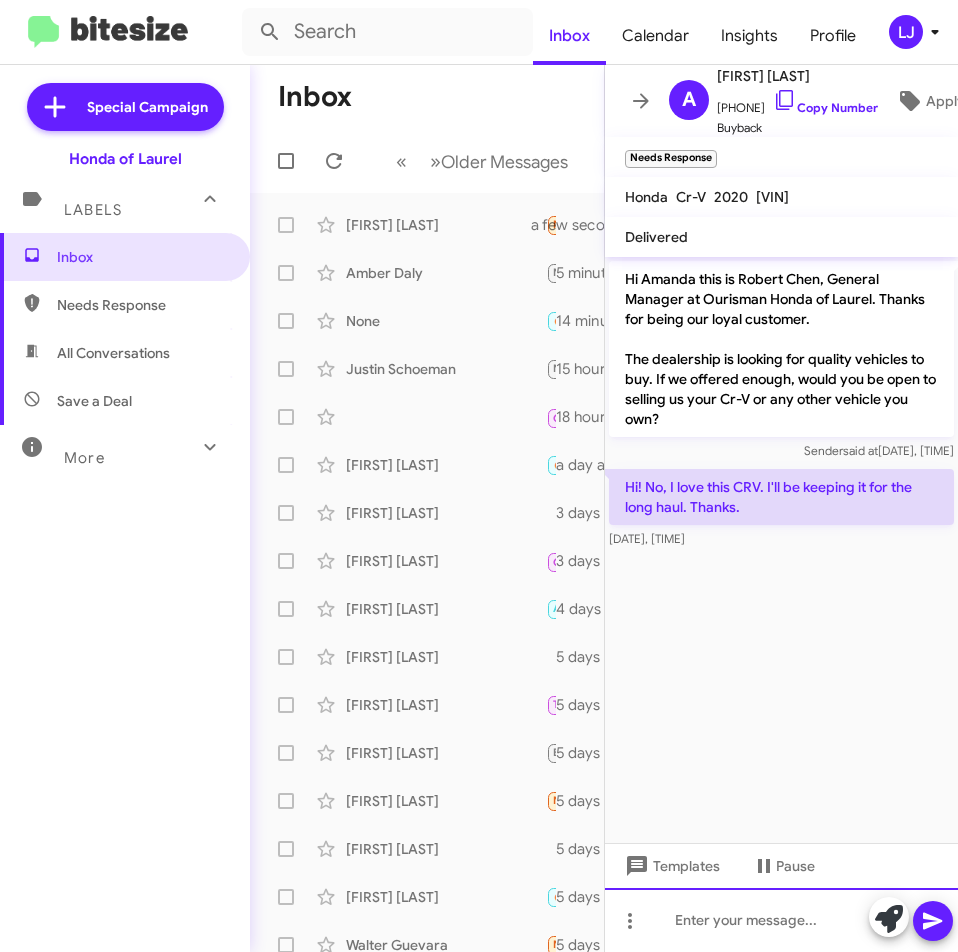 click 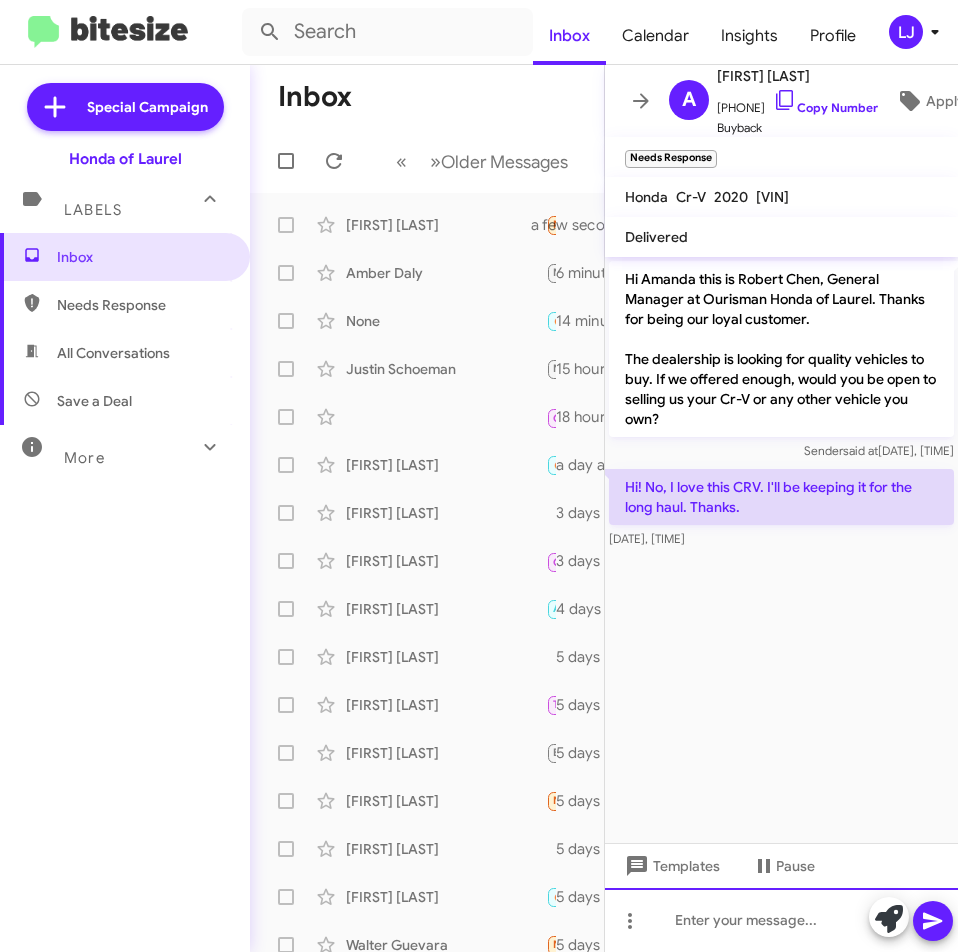 type 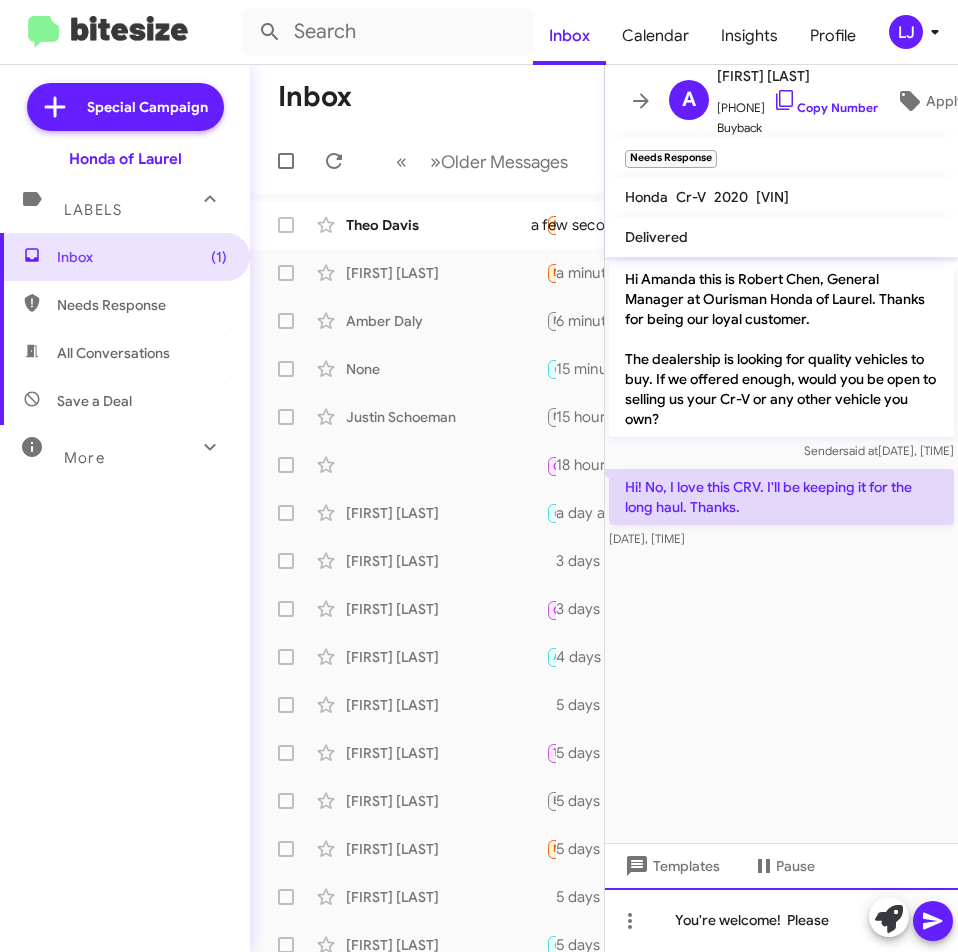 click on "You're welcome!  Please" 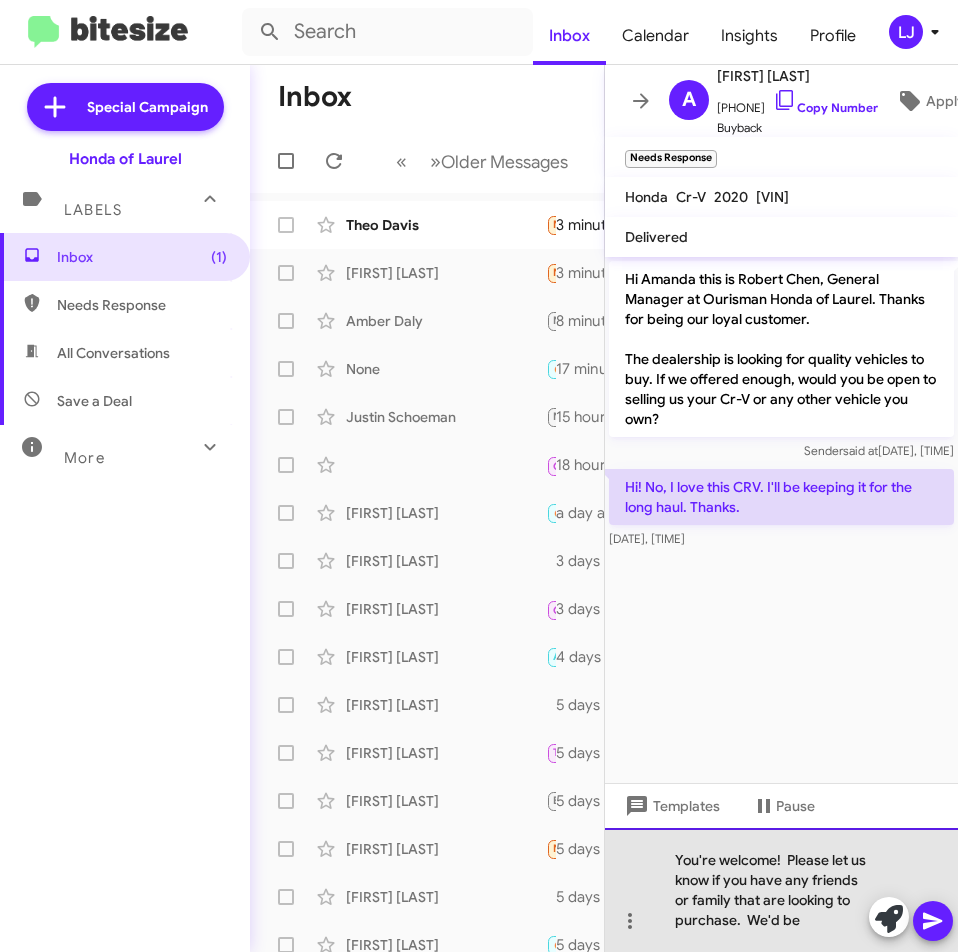 click on "You're welcome!  Please let us know if you have any friends or family that are looking to purchase.  We'd be" 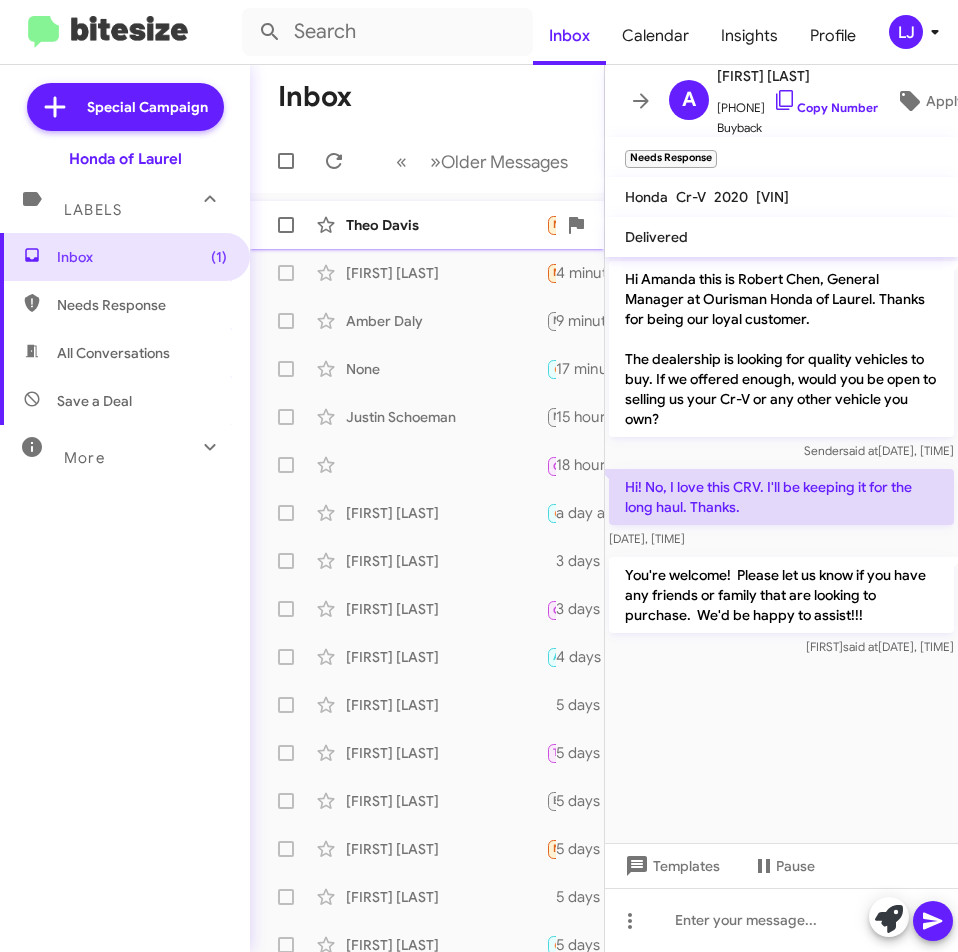 drag, startPoint x: 402, startPoint y: 227, endPoint x: 424, endPoint y: 234, distance: 23.086792 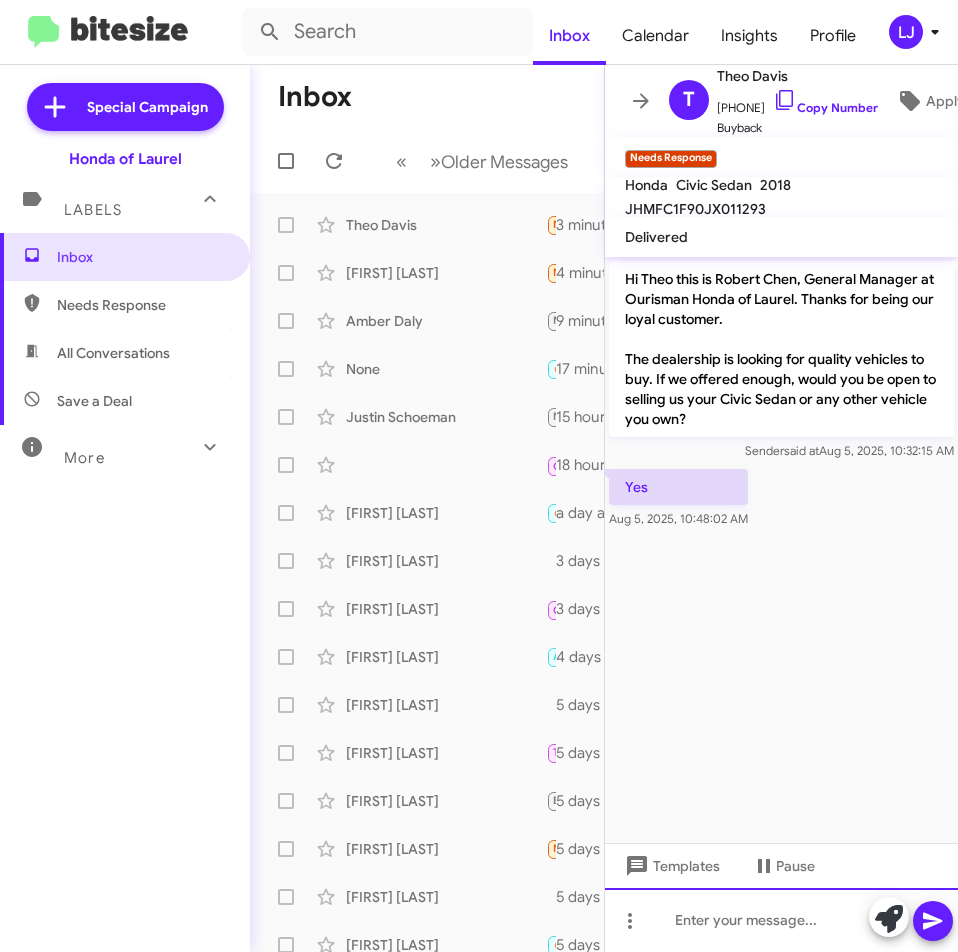 click 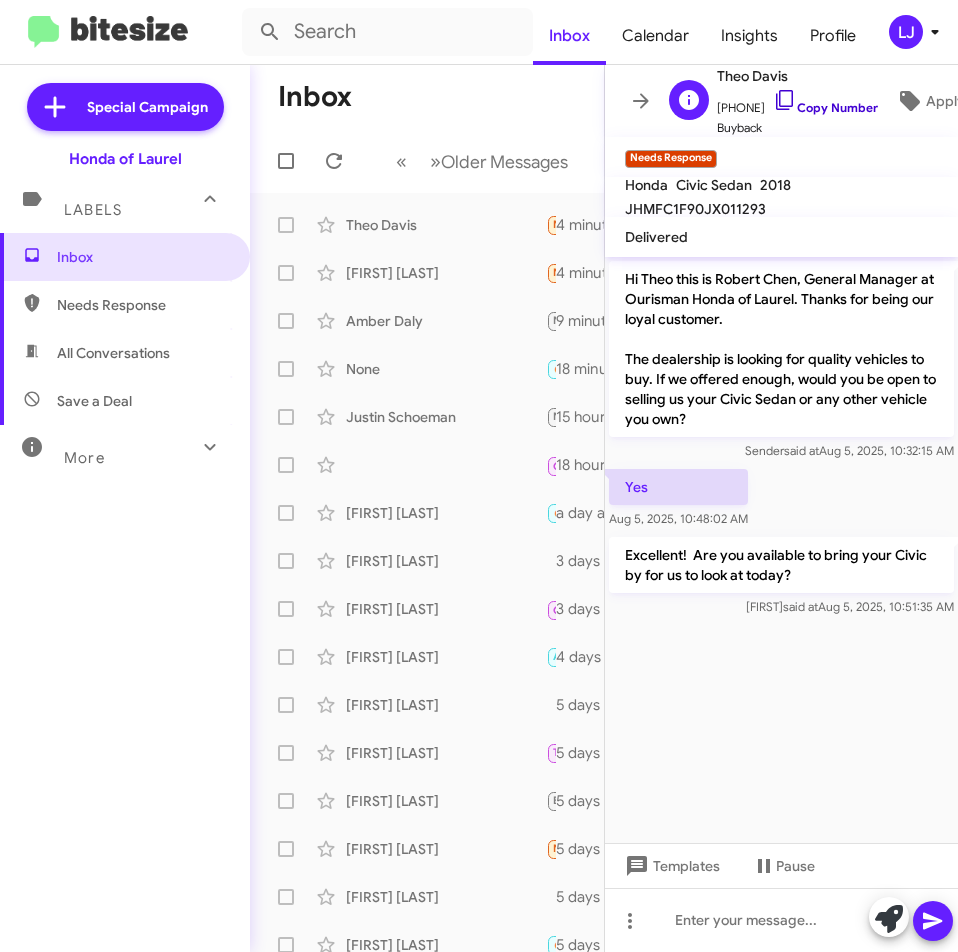 click on "Copy Number" 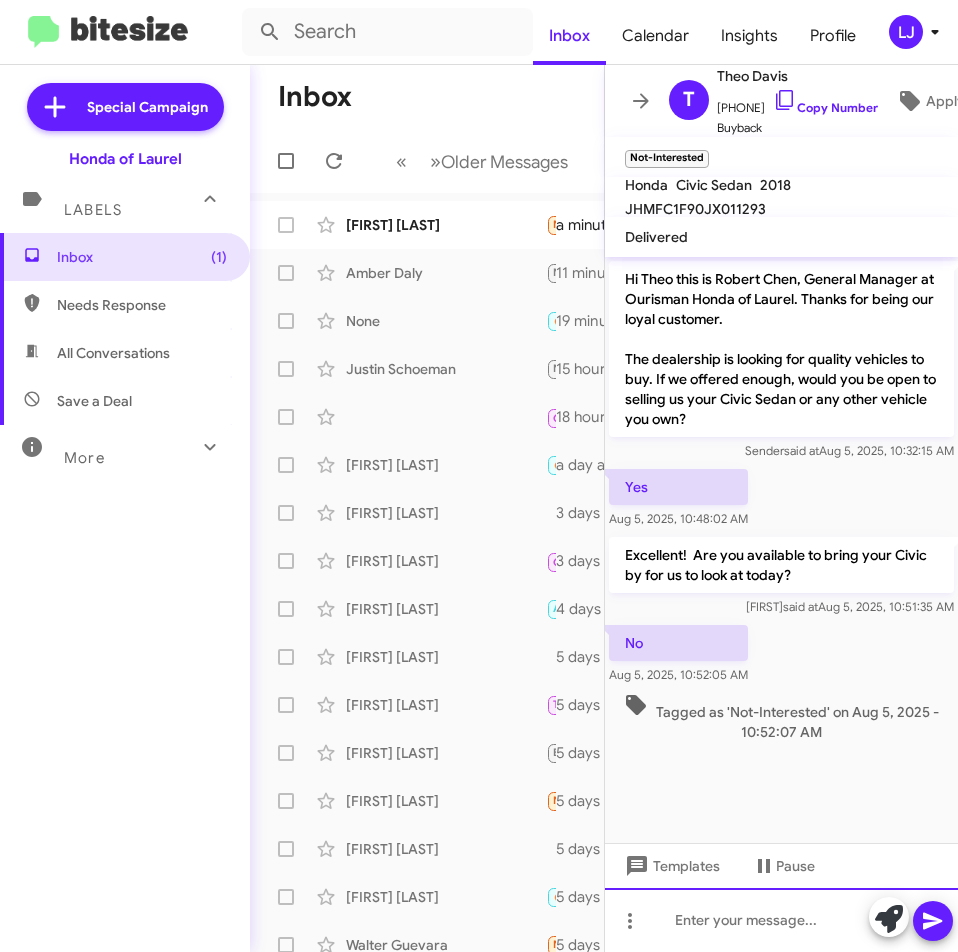 click 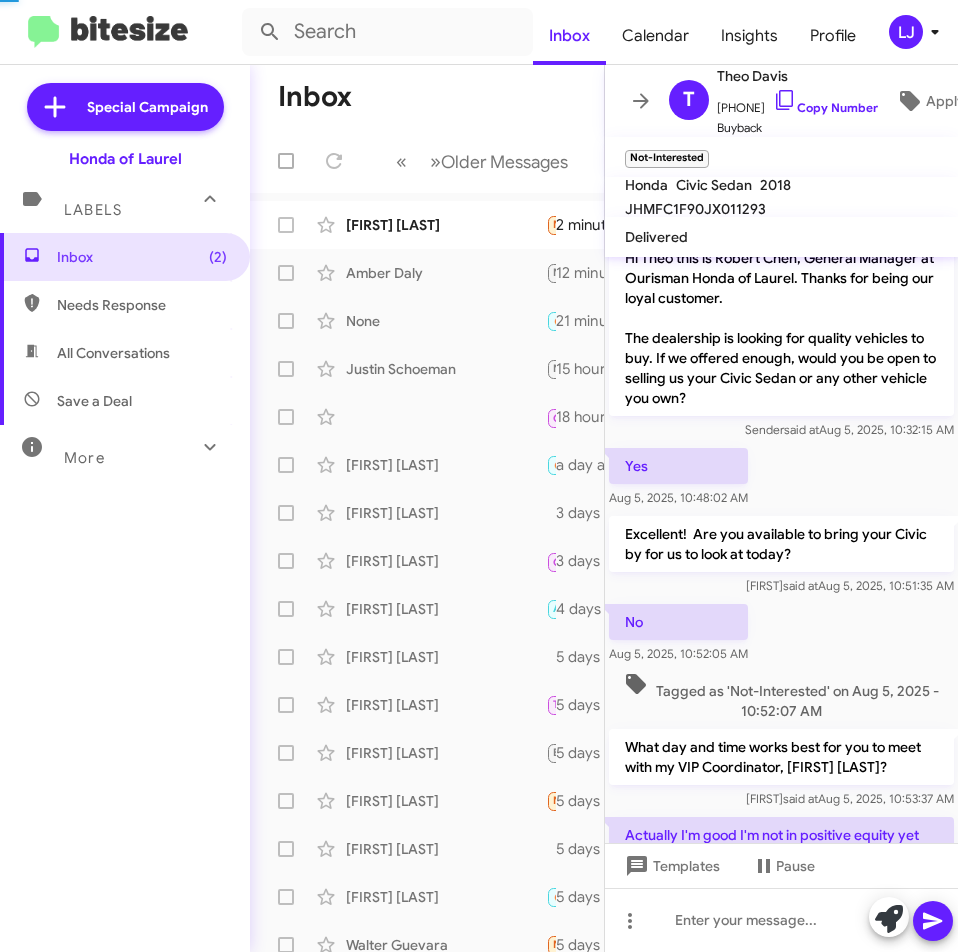 scroll, scrollTop: 234, scrollLeft: 0, axis: vertical 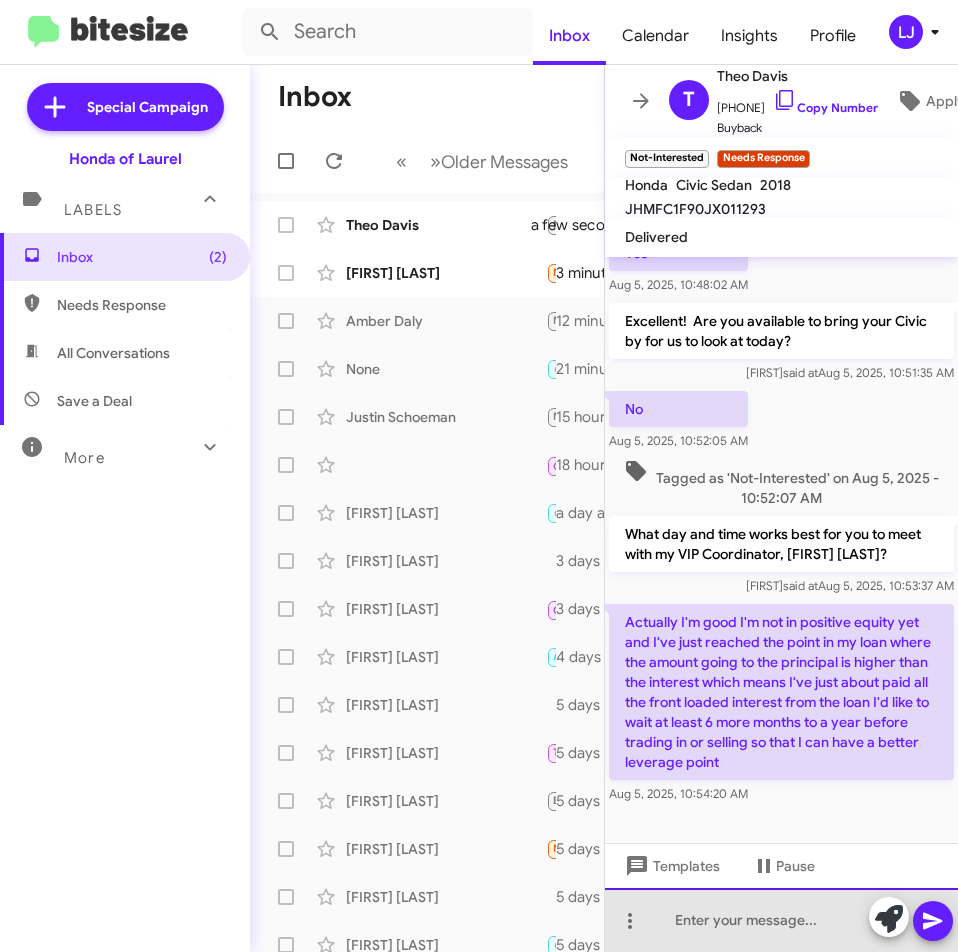 click 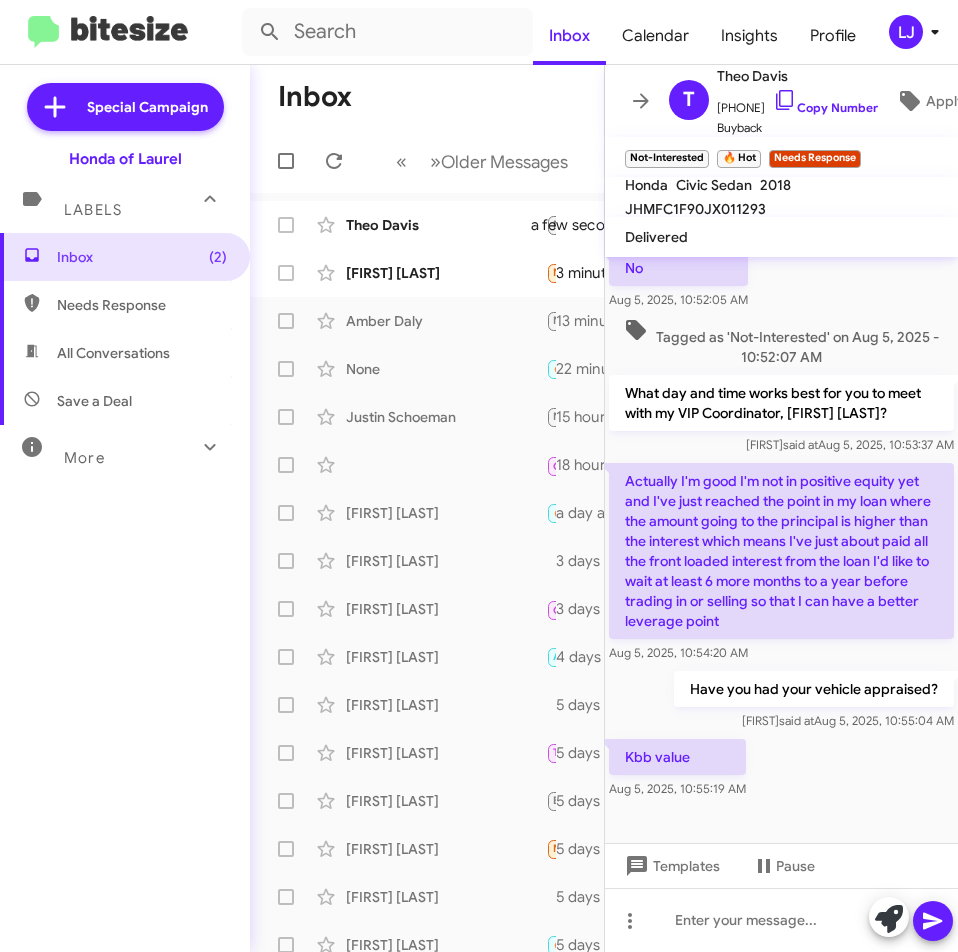 scroll, scrollTop: 380, scrollLeft: 0, axis: vertical 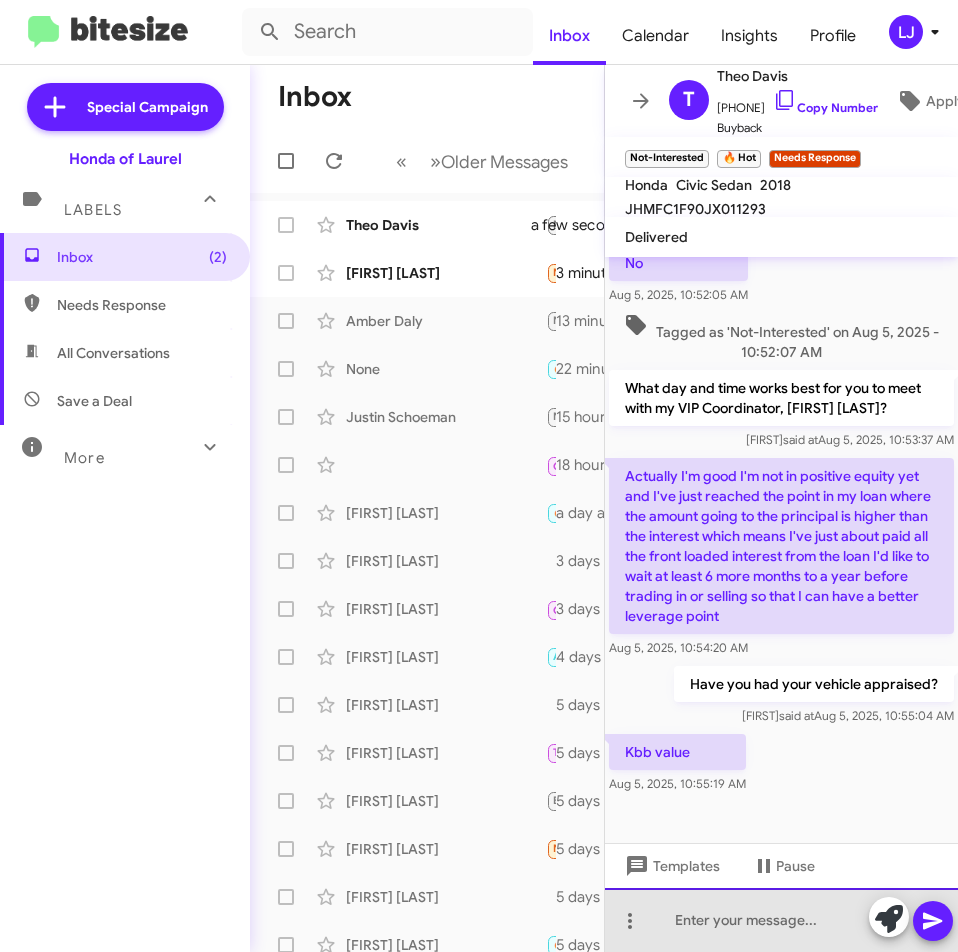 click 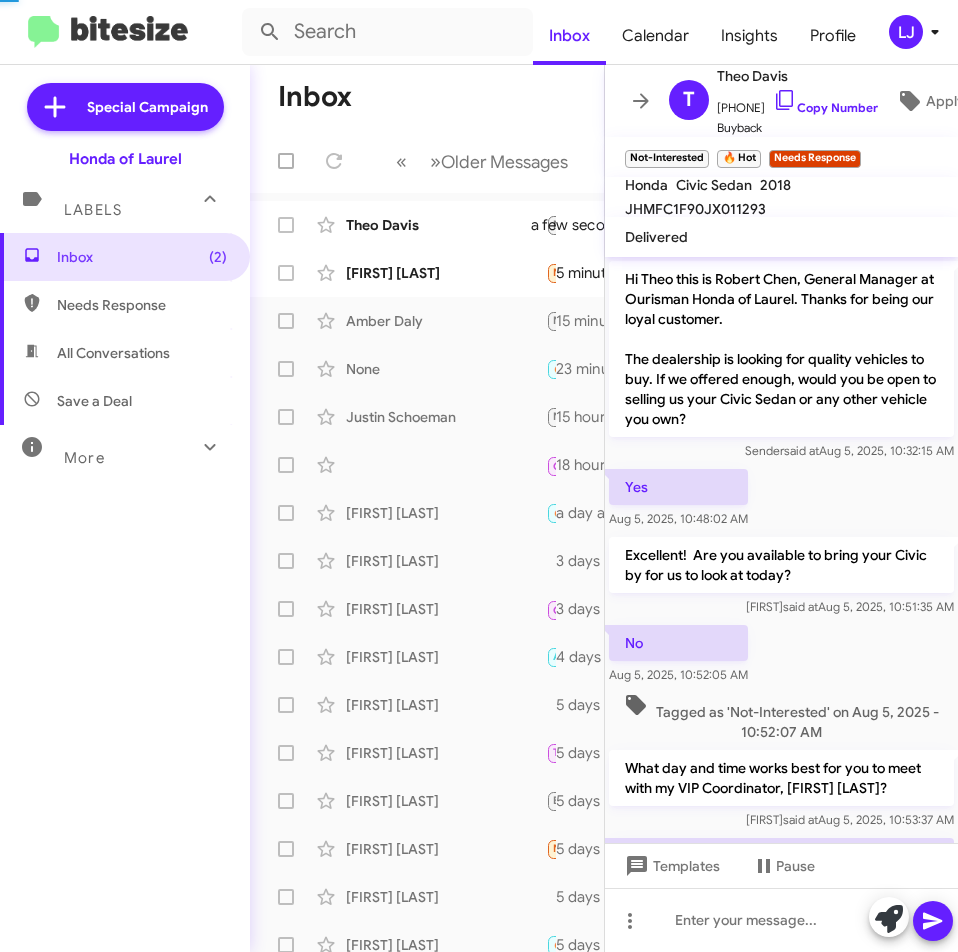 scroll, scrollTop: 712, scrollLeft: 0, axis: vertical 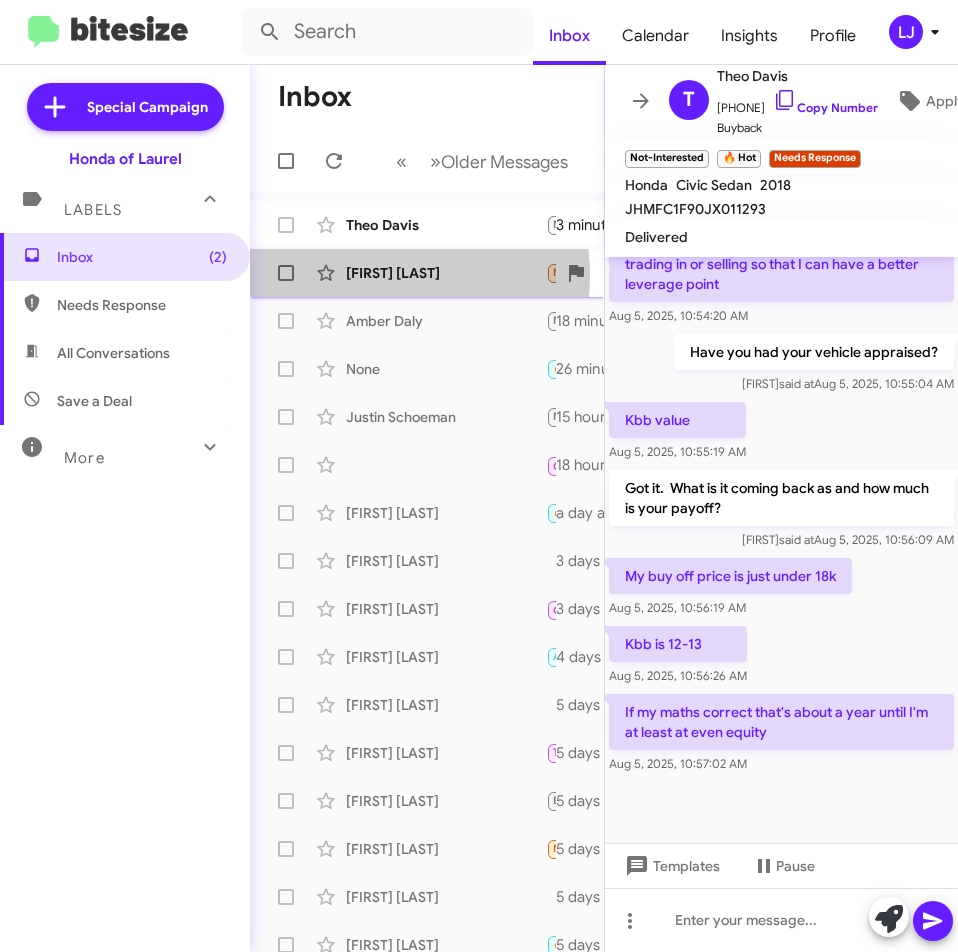 click on "[FIRST] [LAST]" 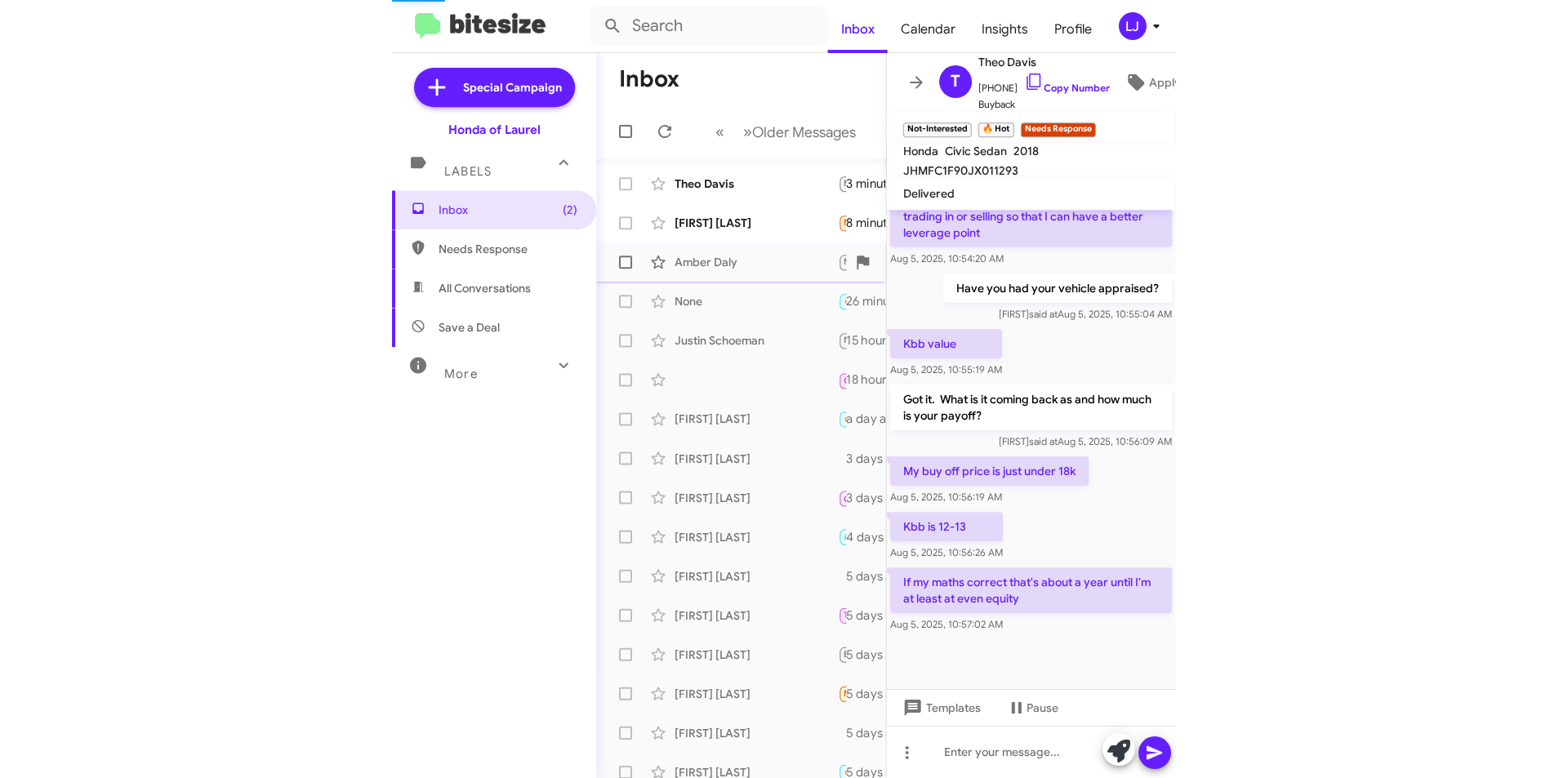 scroll, scrollTop: 0, scrollLeft: 0, axis: both 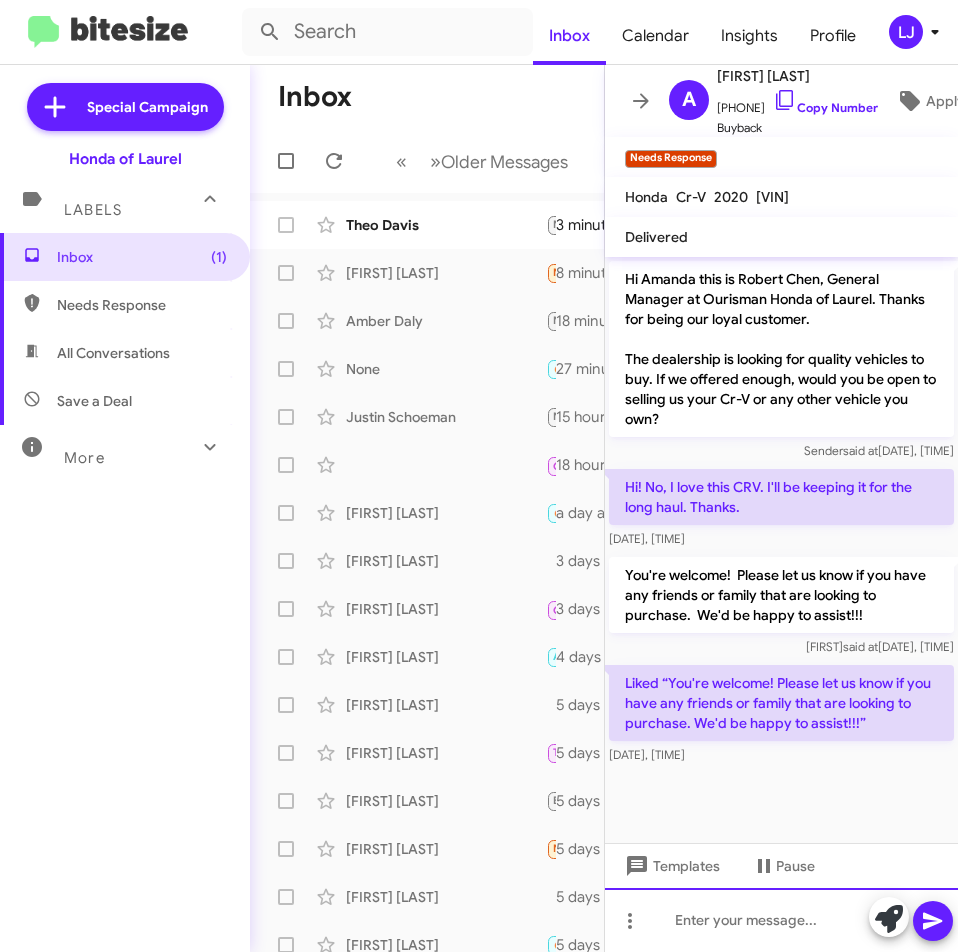 click 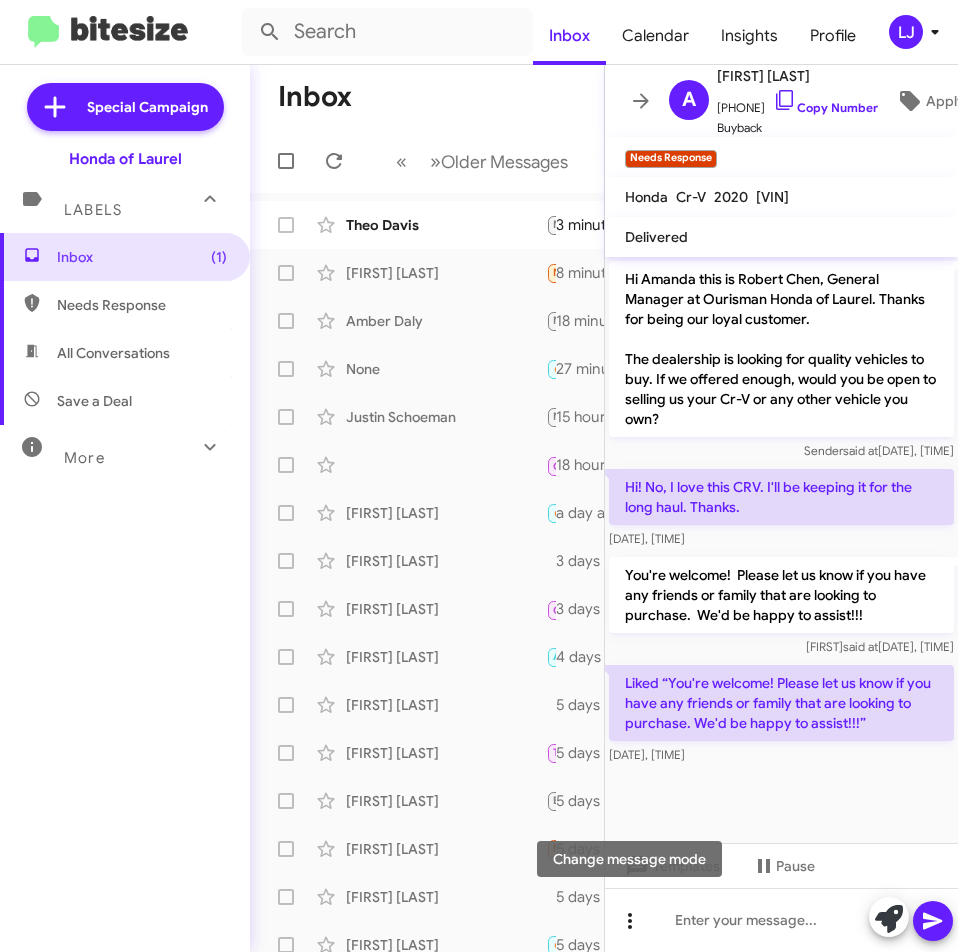 click 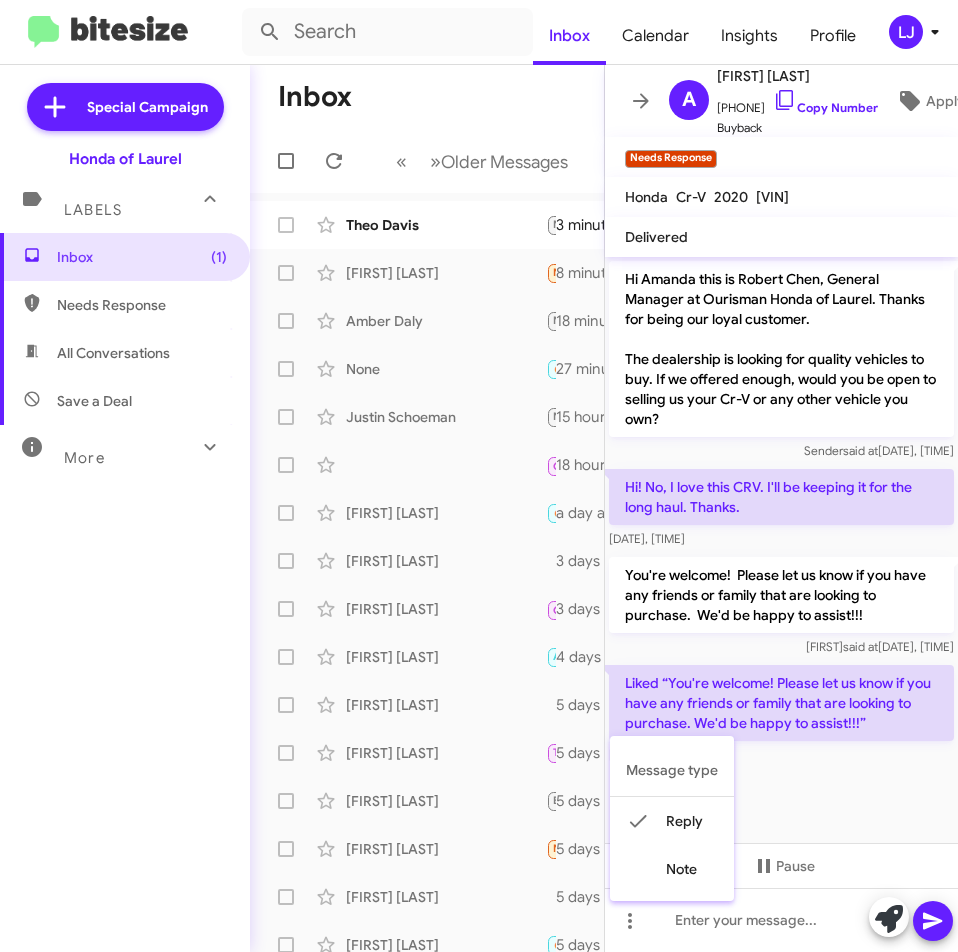 click at bounding box center (479, 476) 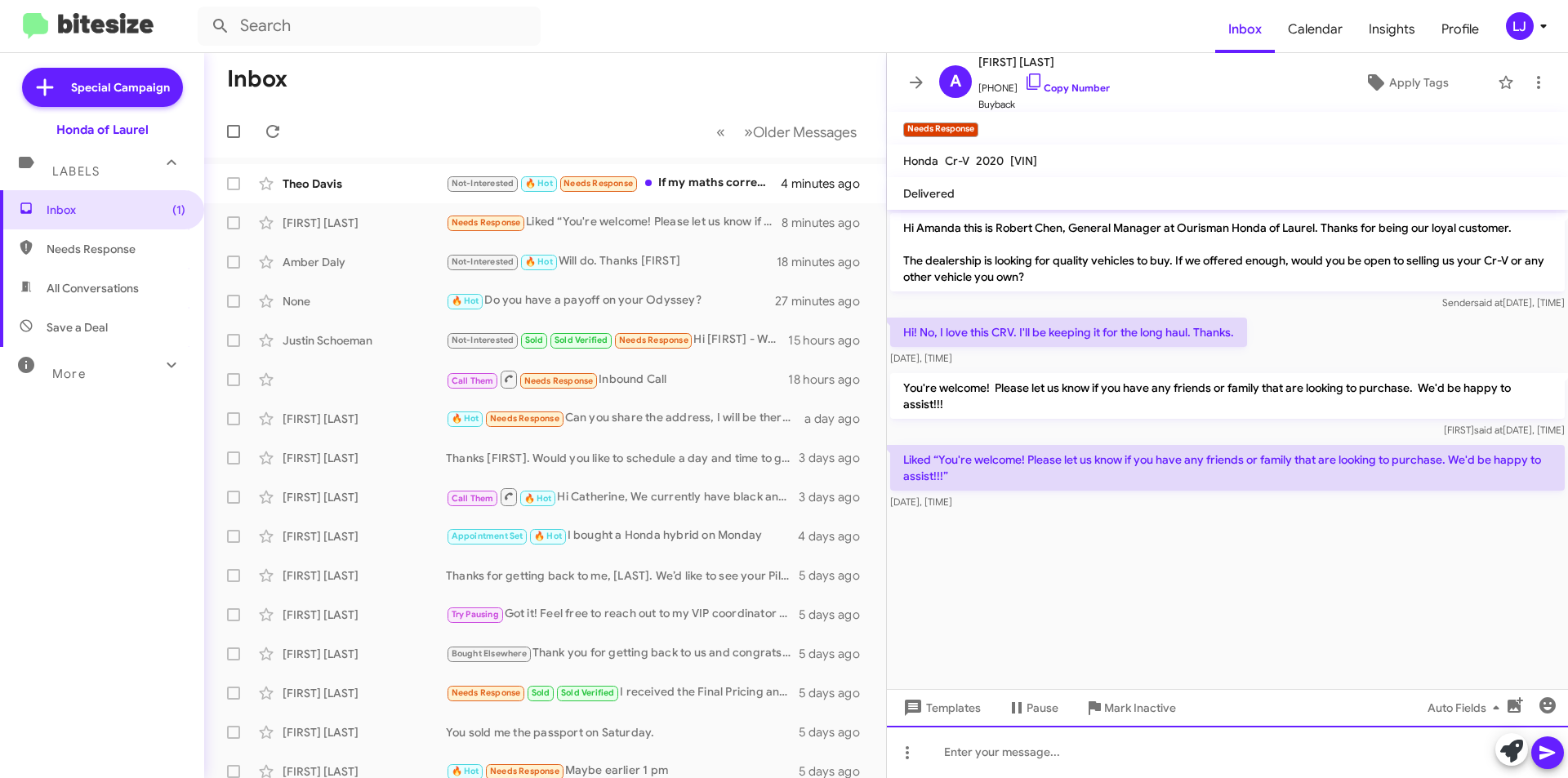 click 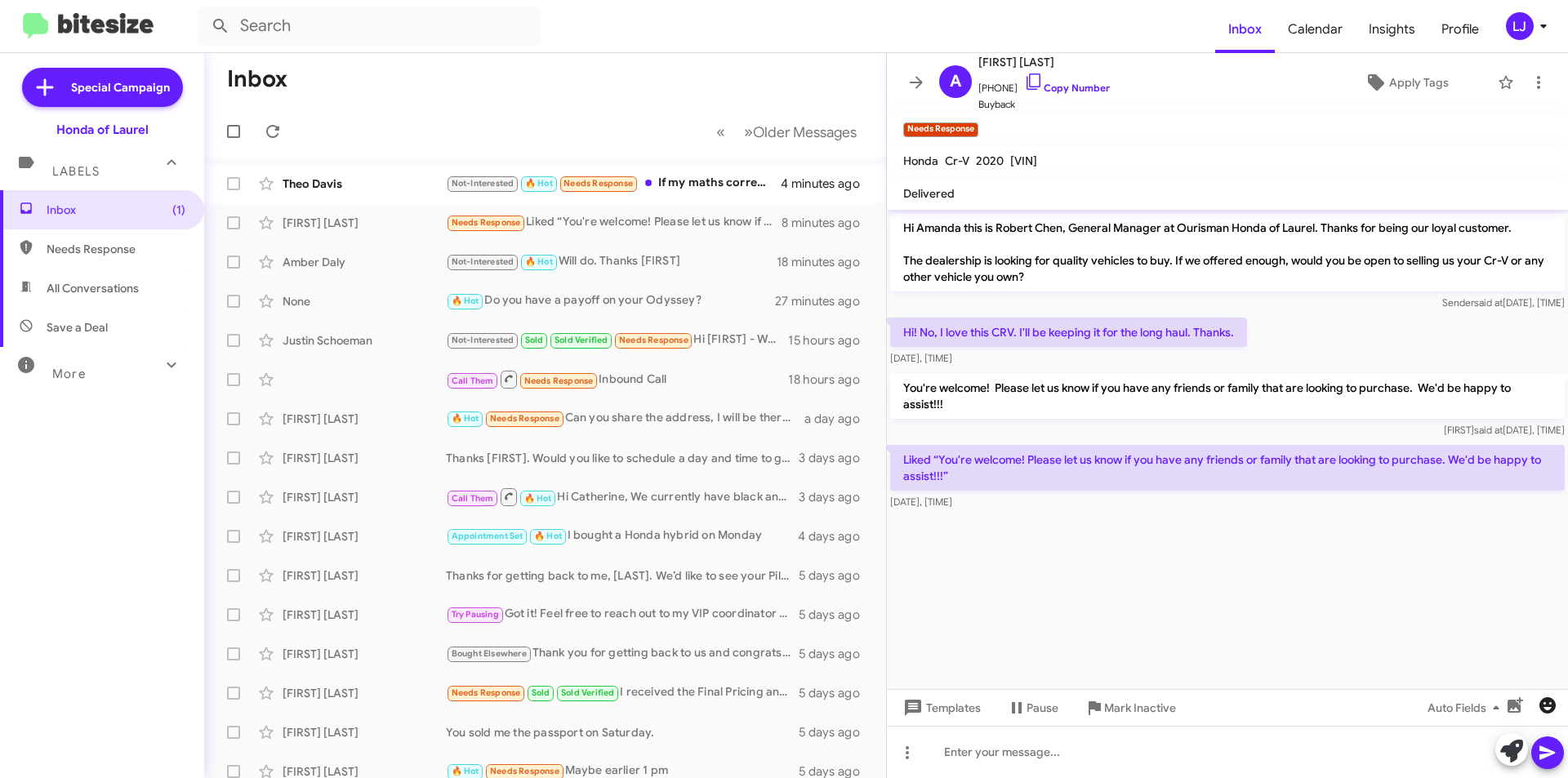 click 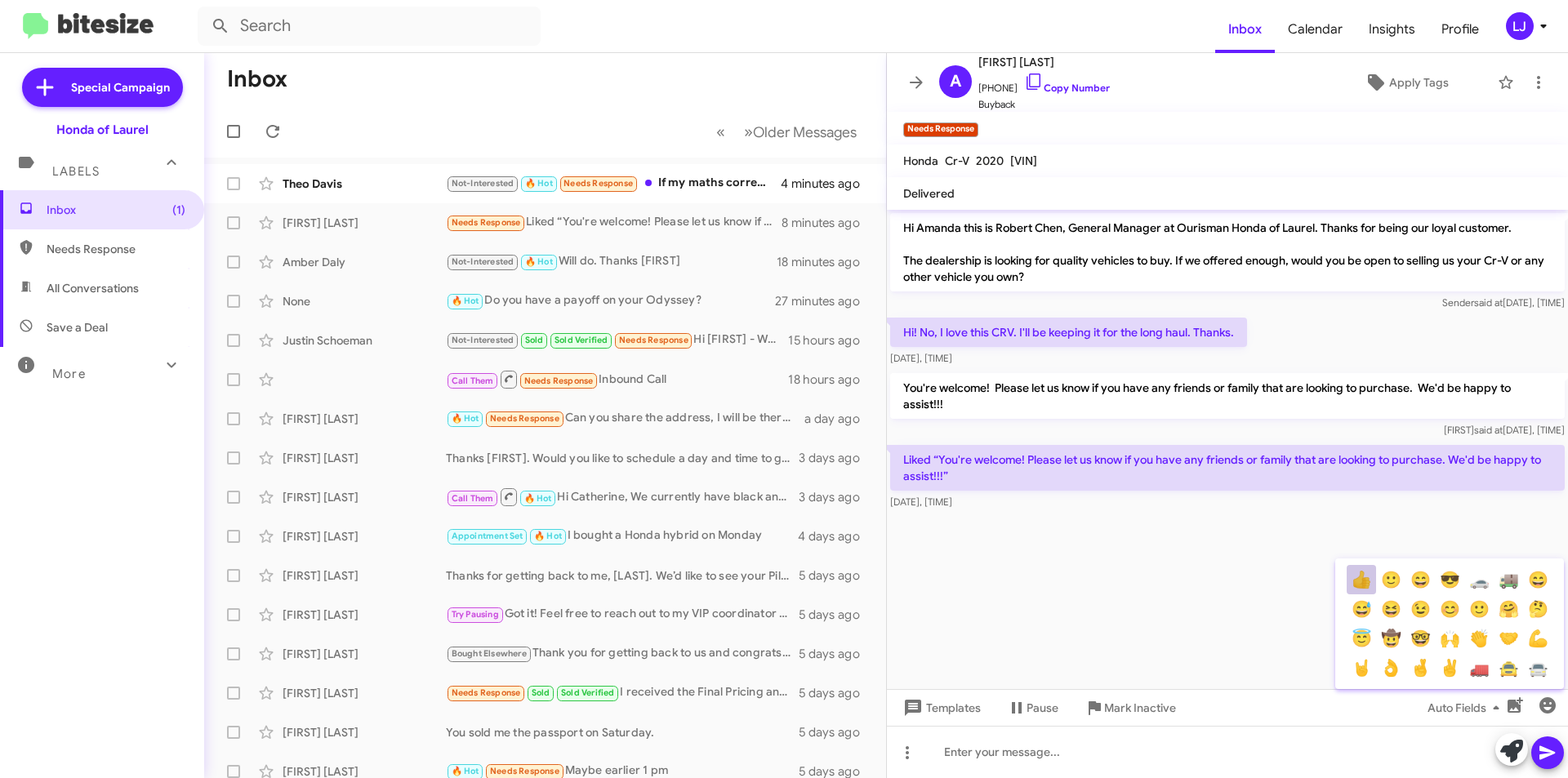 click on "👍" at bounding box center (1361, 580) 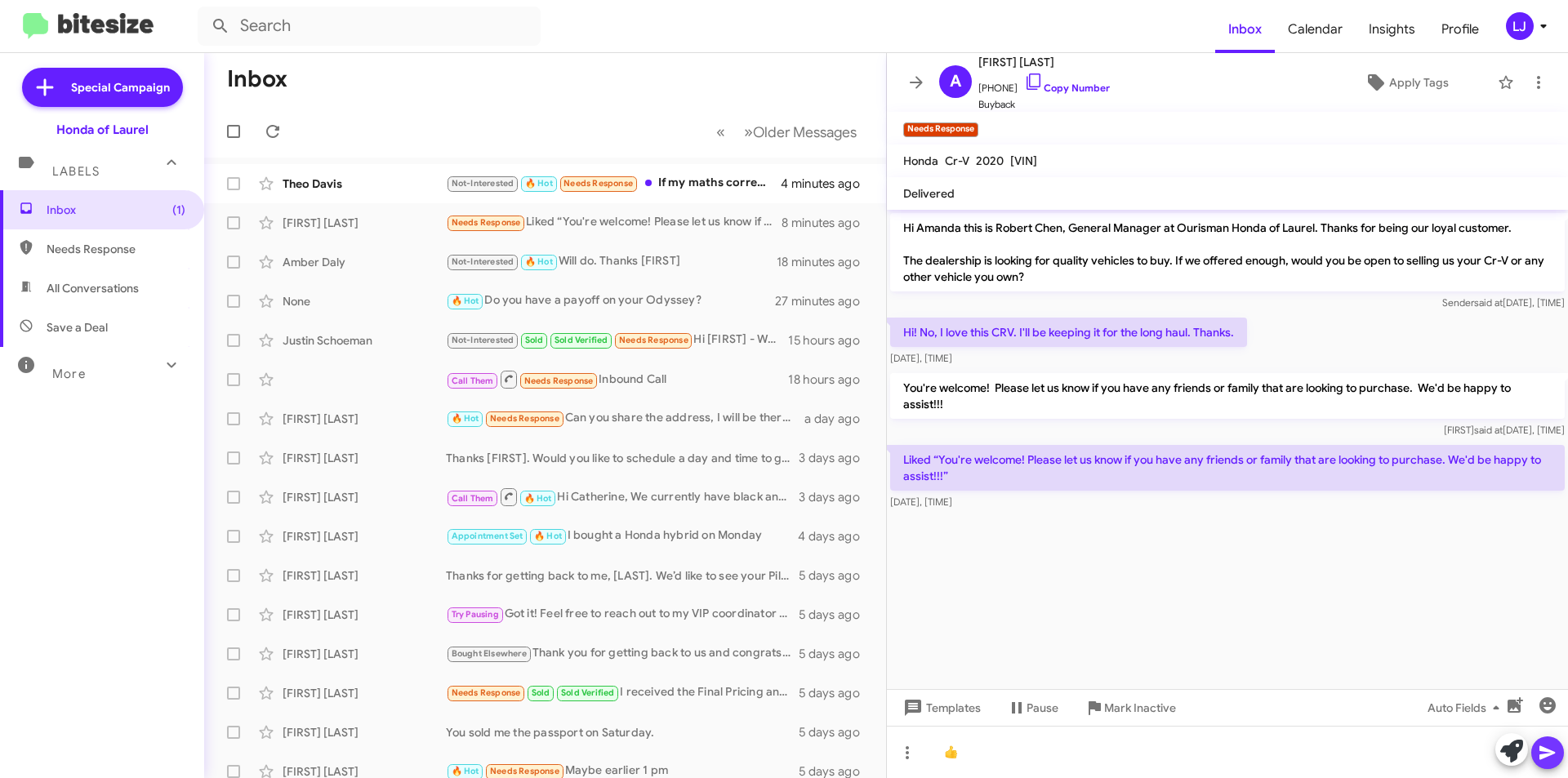 drag, startPoint x: 1553, startPoint y: 749, endPoint x: 1545, endPoint y: 742, distance: 10.630146 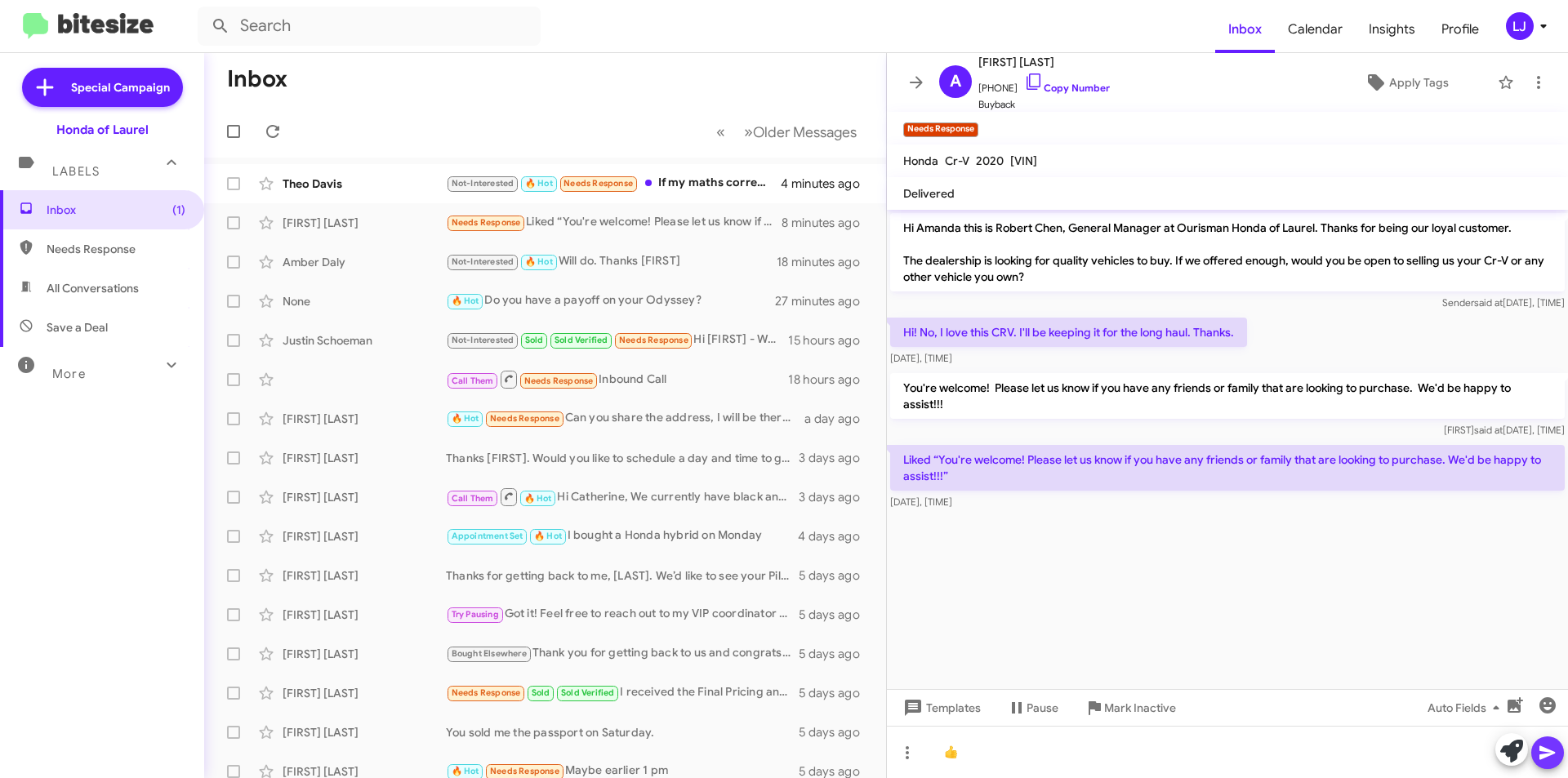 click 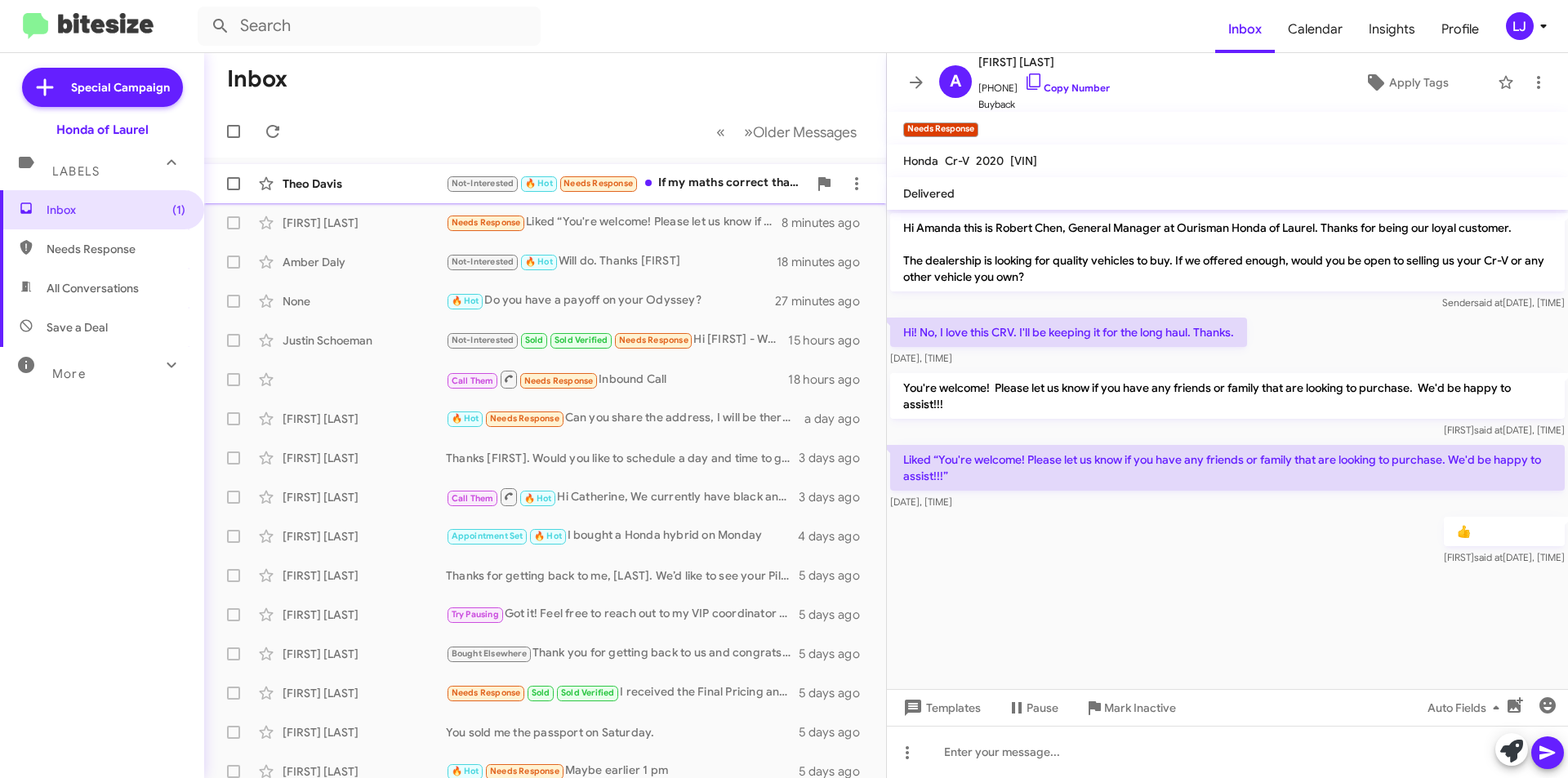 click on "Not-Interested   🔥 Hot   Needs Response   If my maths correct that's about a year until I'm at least at even equity" 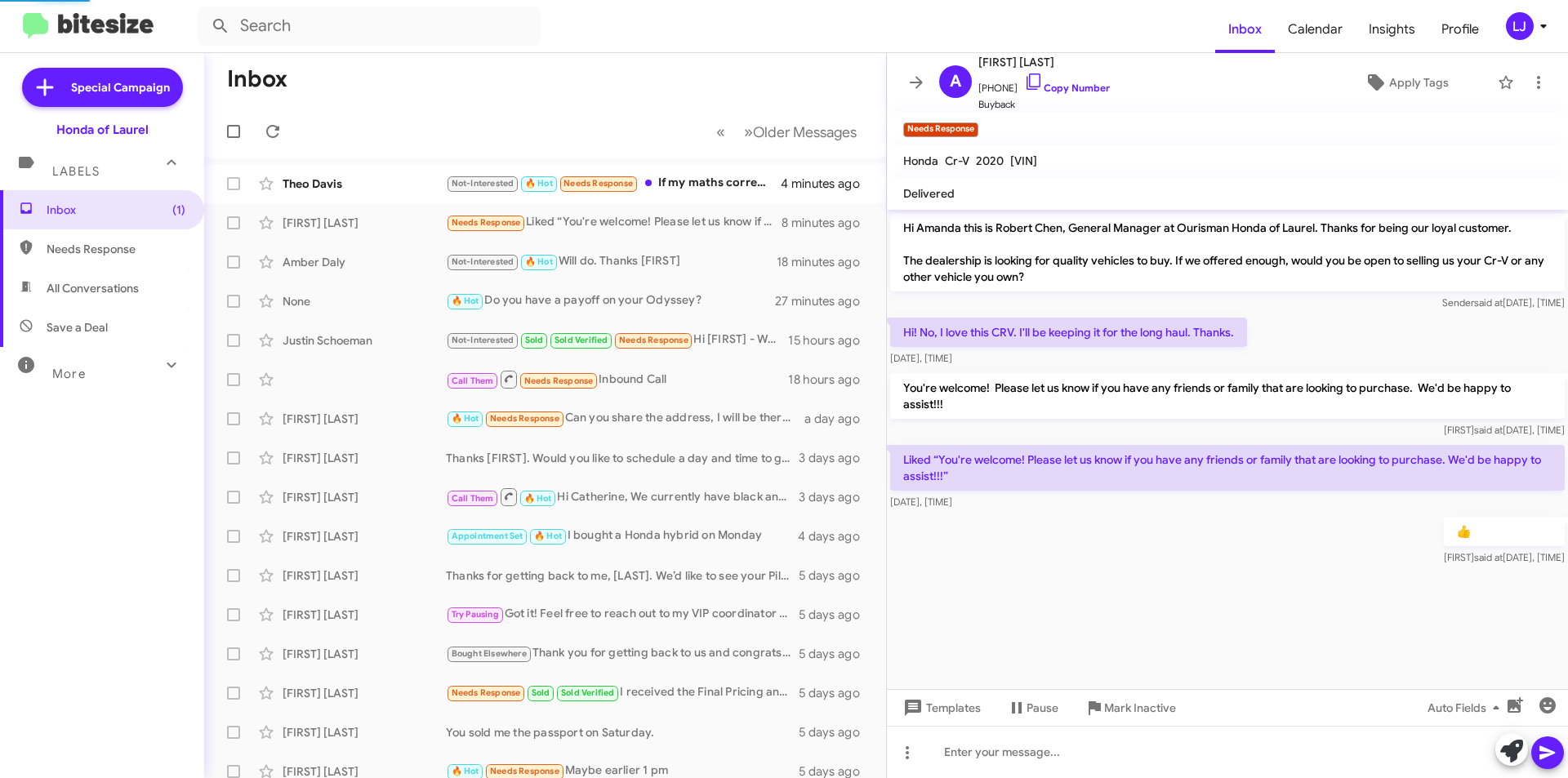 scroll, scrollTop: 352, scrollLeft: 0, axis: vertical 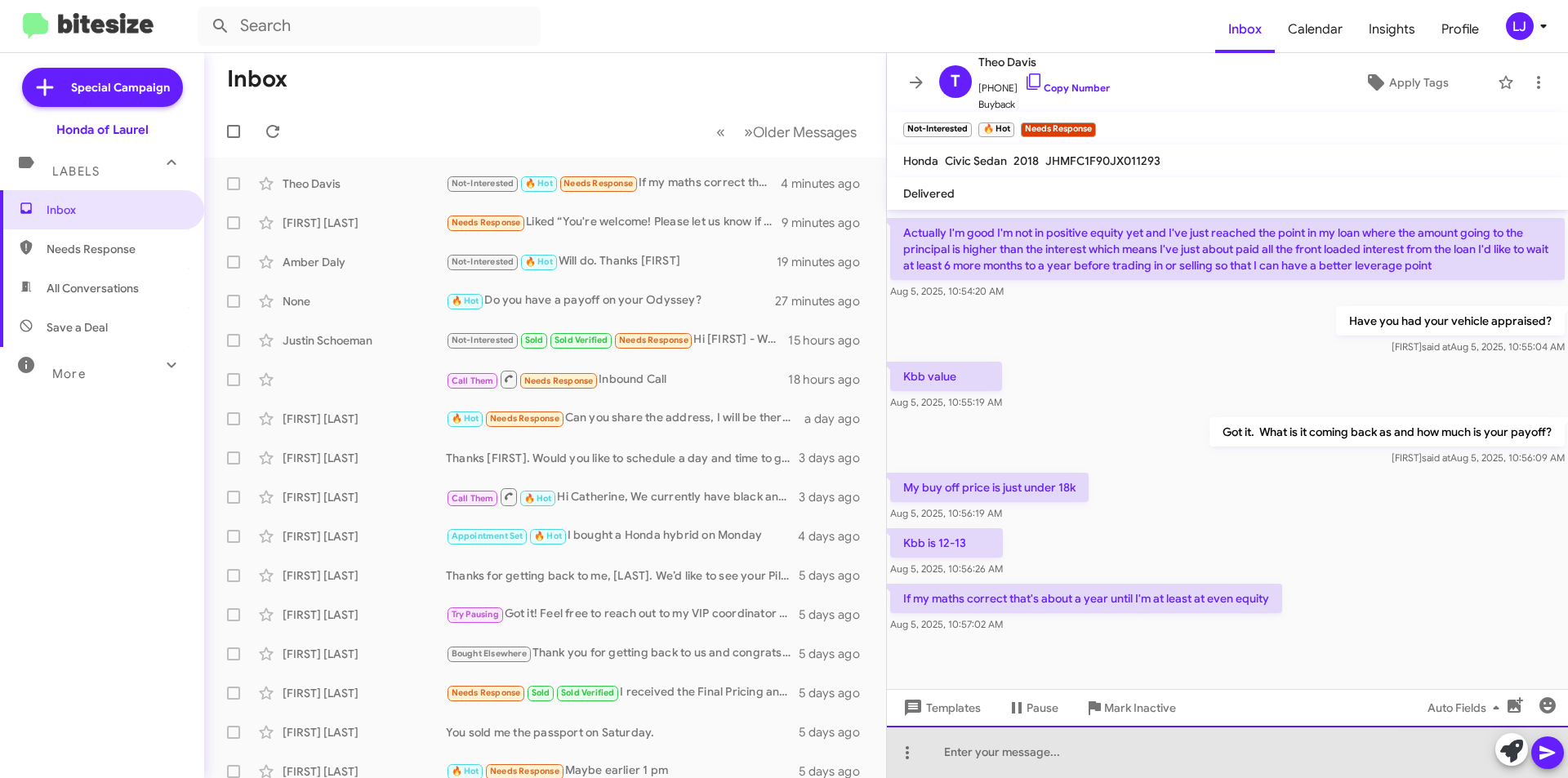 click 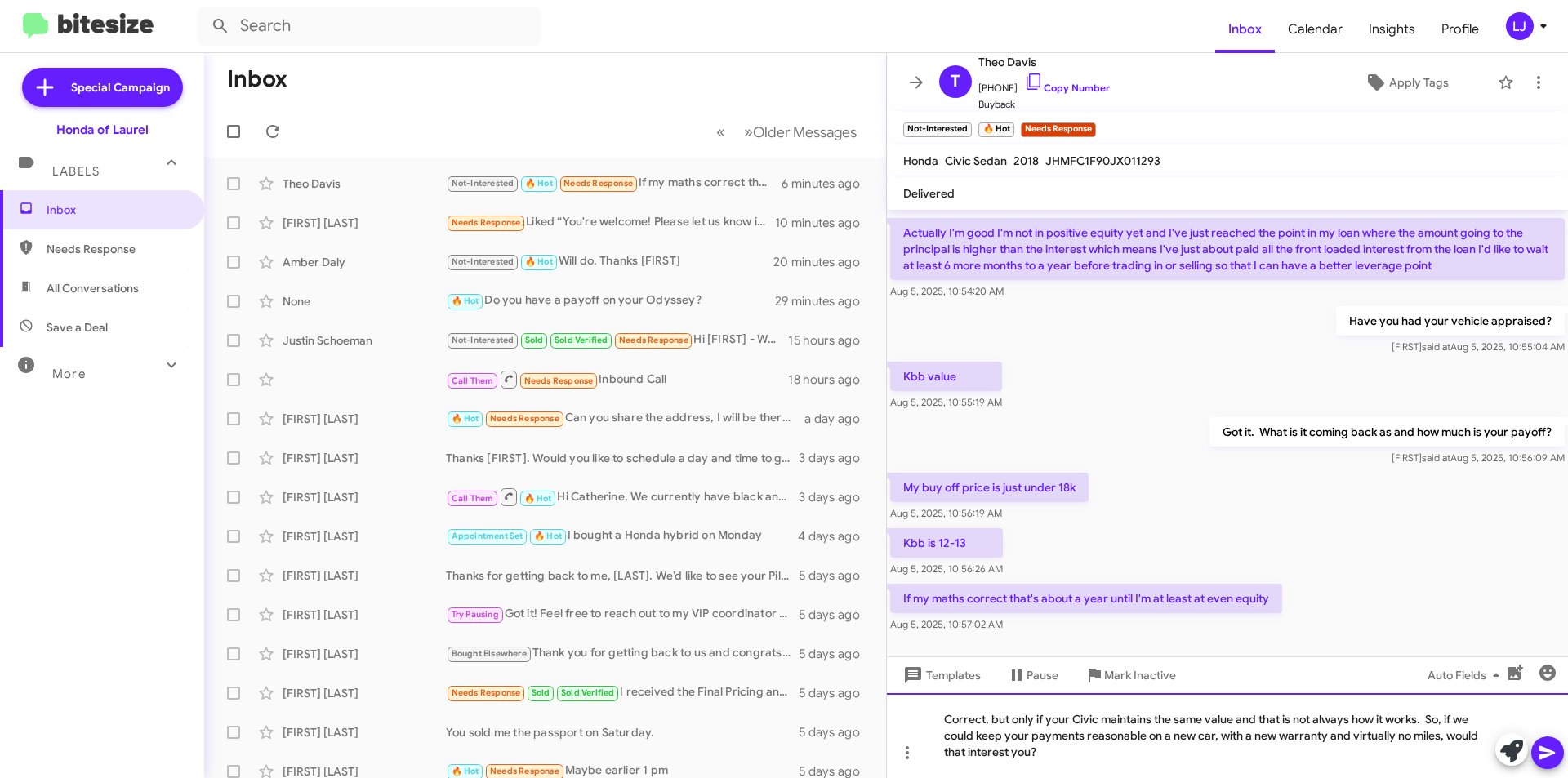 click on "Correct, but only if your Civic maintains the same value and that is not always how it works.  So, if we could keep your payments reasonable on a new car, with a new warranty and virtually no miles, would that interest you?" 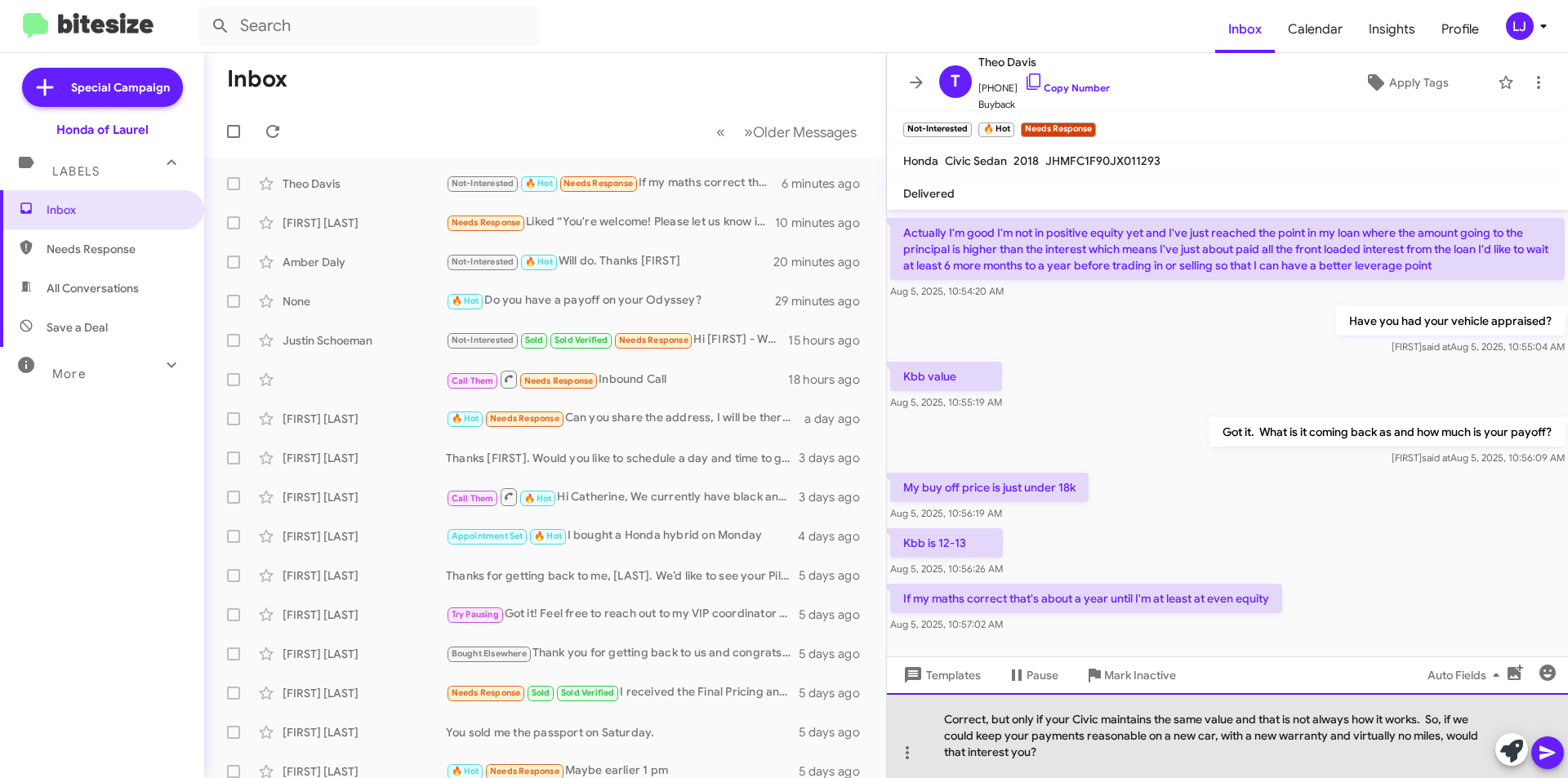 click on "Correct, but only if your Civic maintains the same value and that is not always how it works.  So, if we could keep your payments reasonable on a new car, with a new warranty and virtually no miles, would that interest you?" 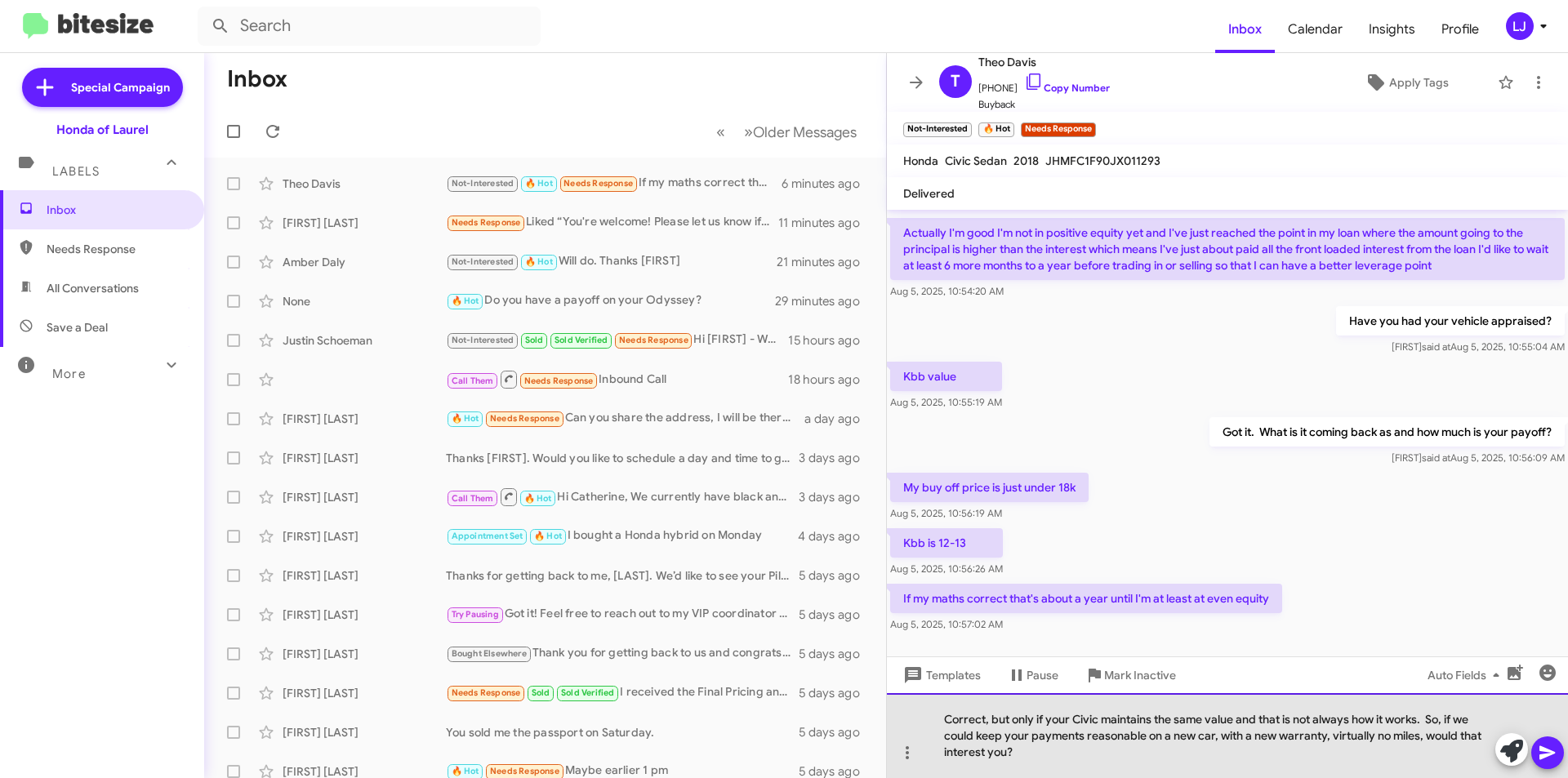 click on "Correct, but only if your Civic maintains the same value and that is not always how it works.  So, if we could keep your payments reasonable on a new car, with a new warranty, virtually no miles, would that interest you?" 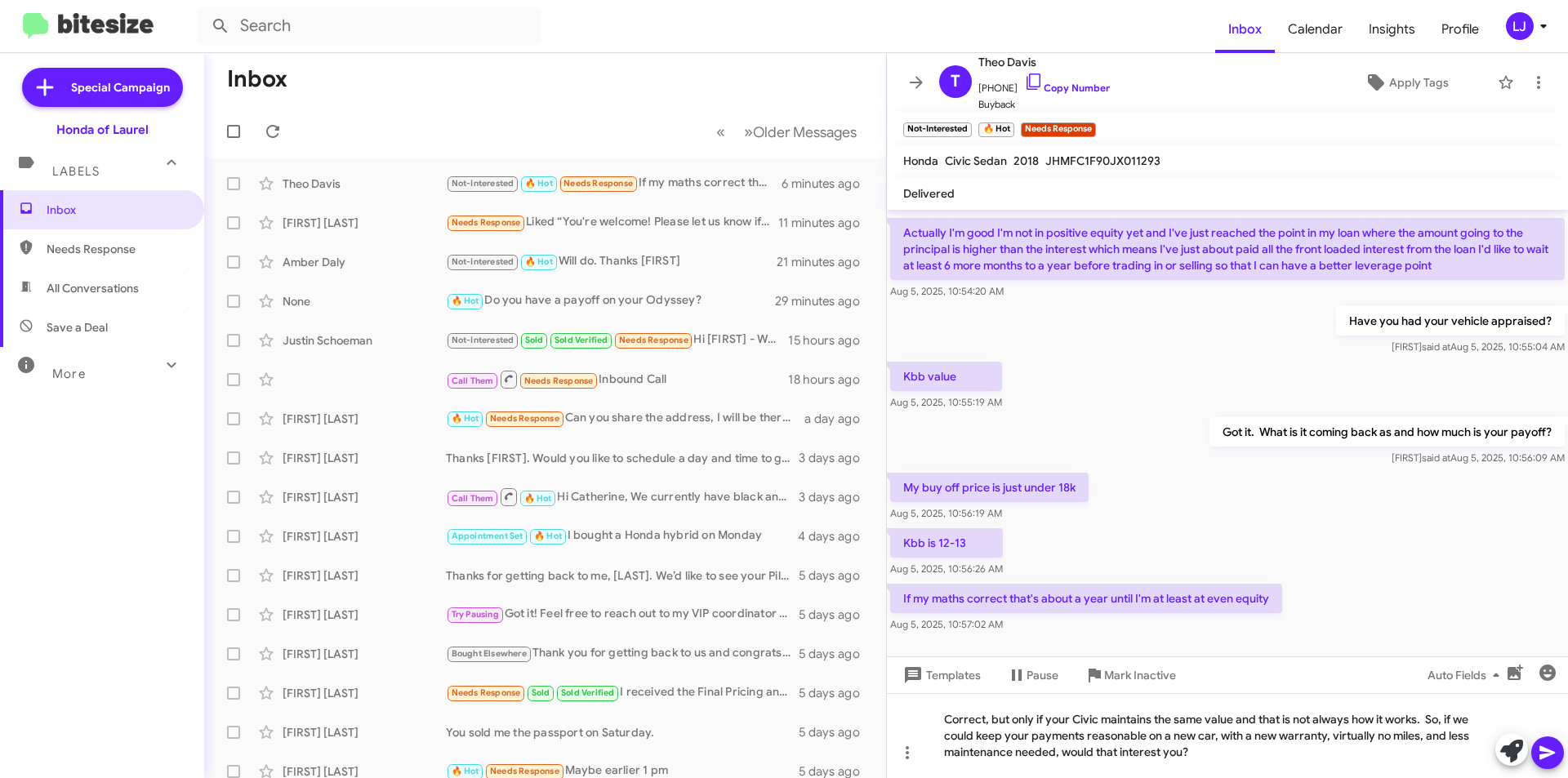 click 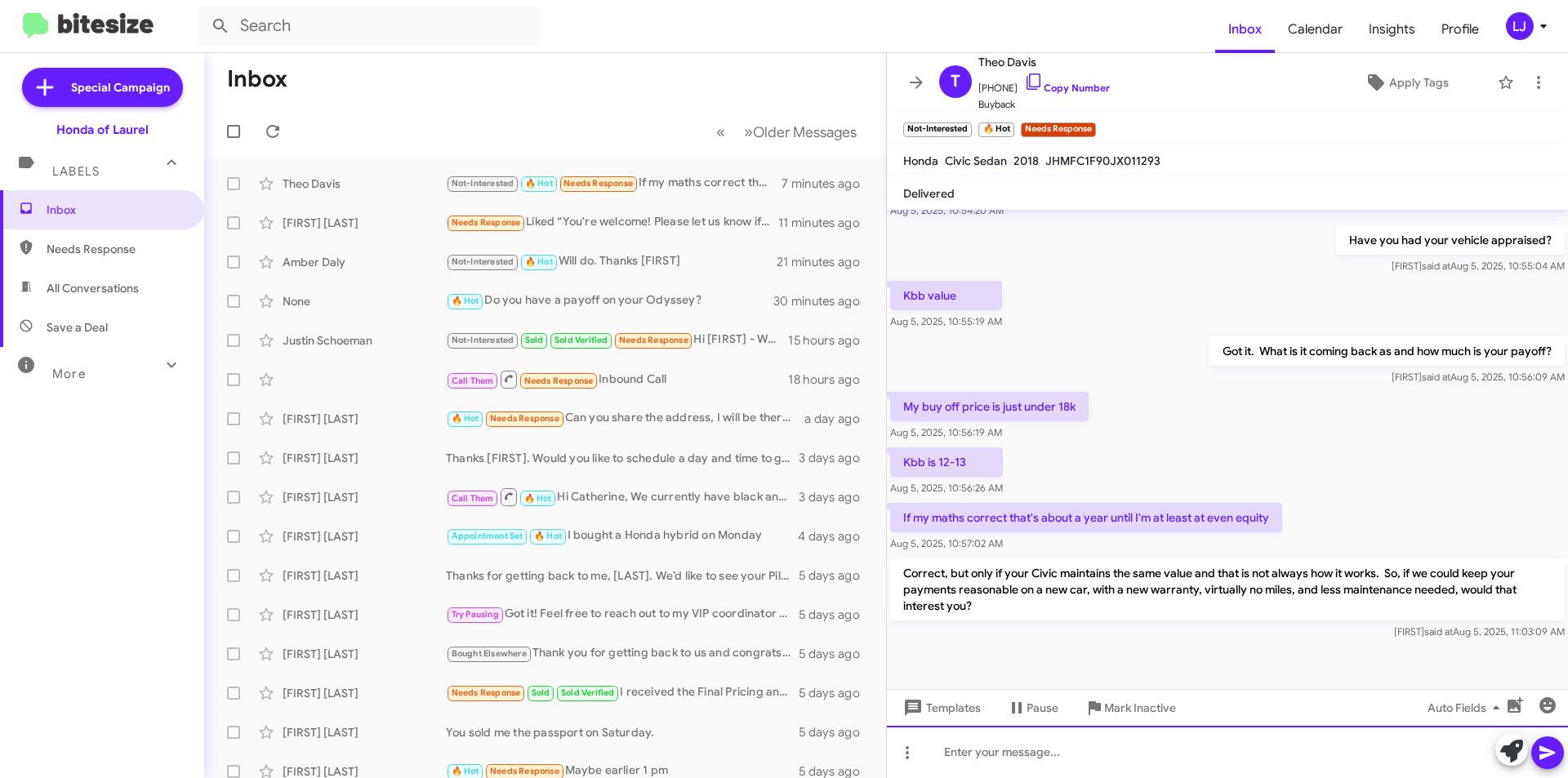 scroll, scrollTop: 444, scrollLeft: 0, axis: vertical 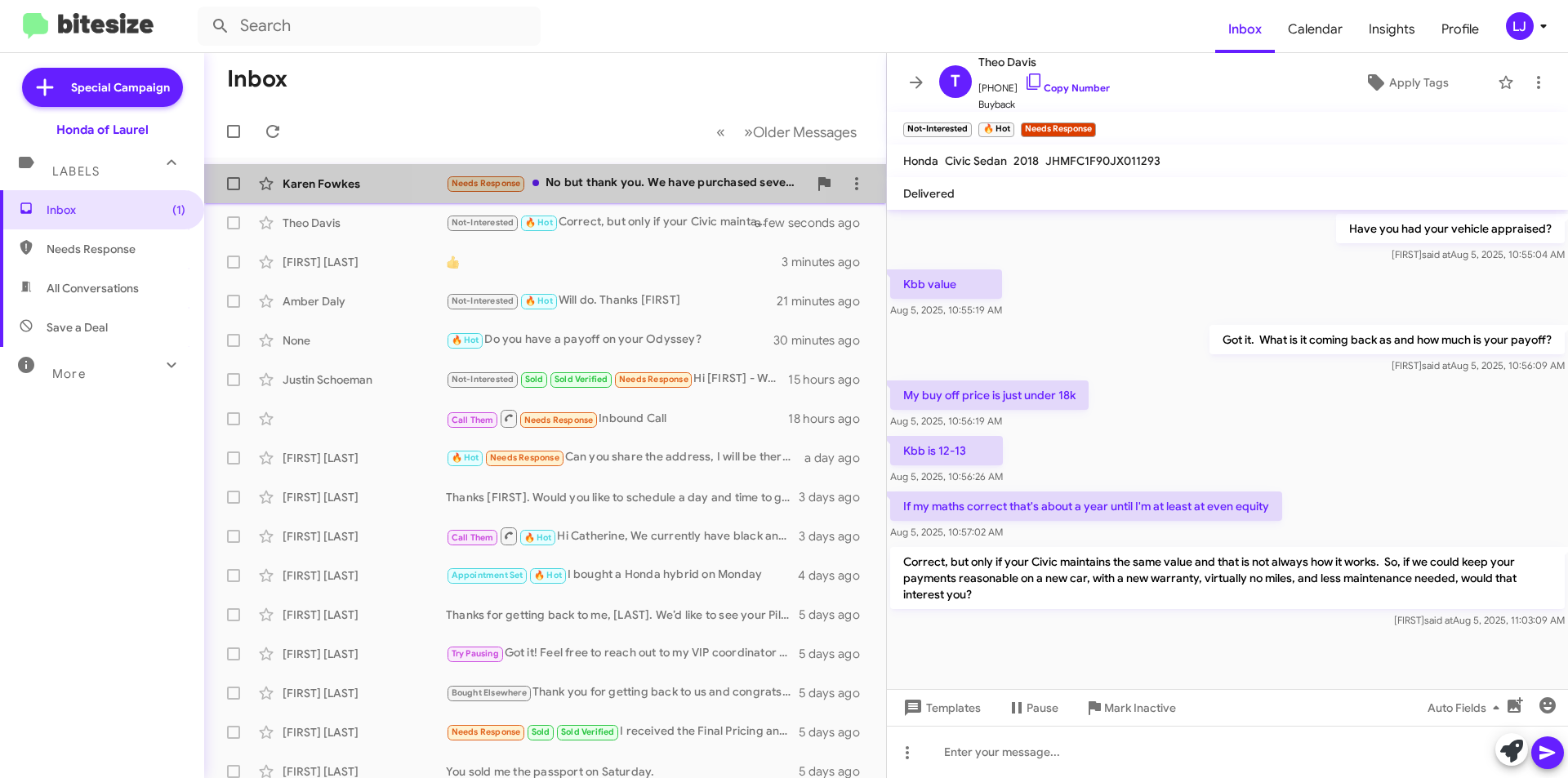 click on "Needs Response   No but thank you. We have purchased several Hondas through you but currently still have two remaining - the ridgeline and my 2014 crv and we will run them until they die!" 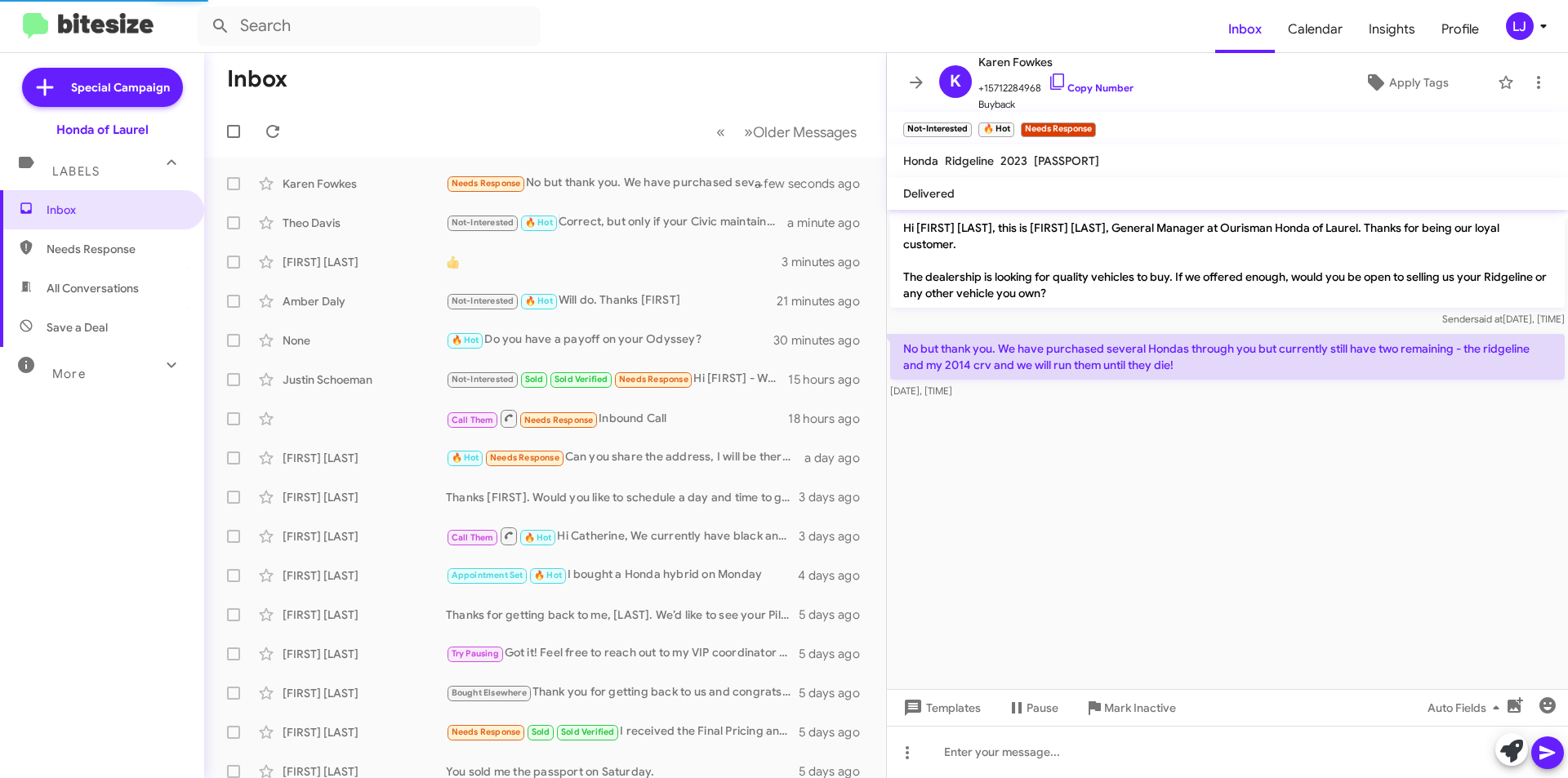 scroll, scrollTop: 0, scrollLeft: 0, axis: both 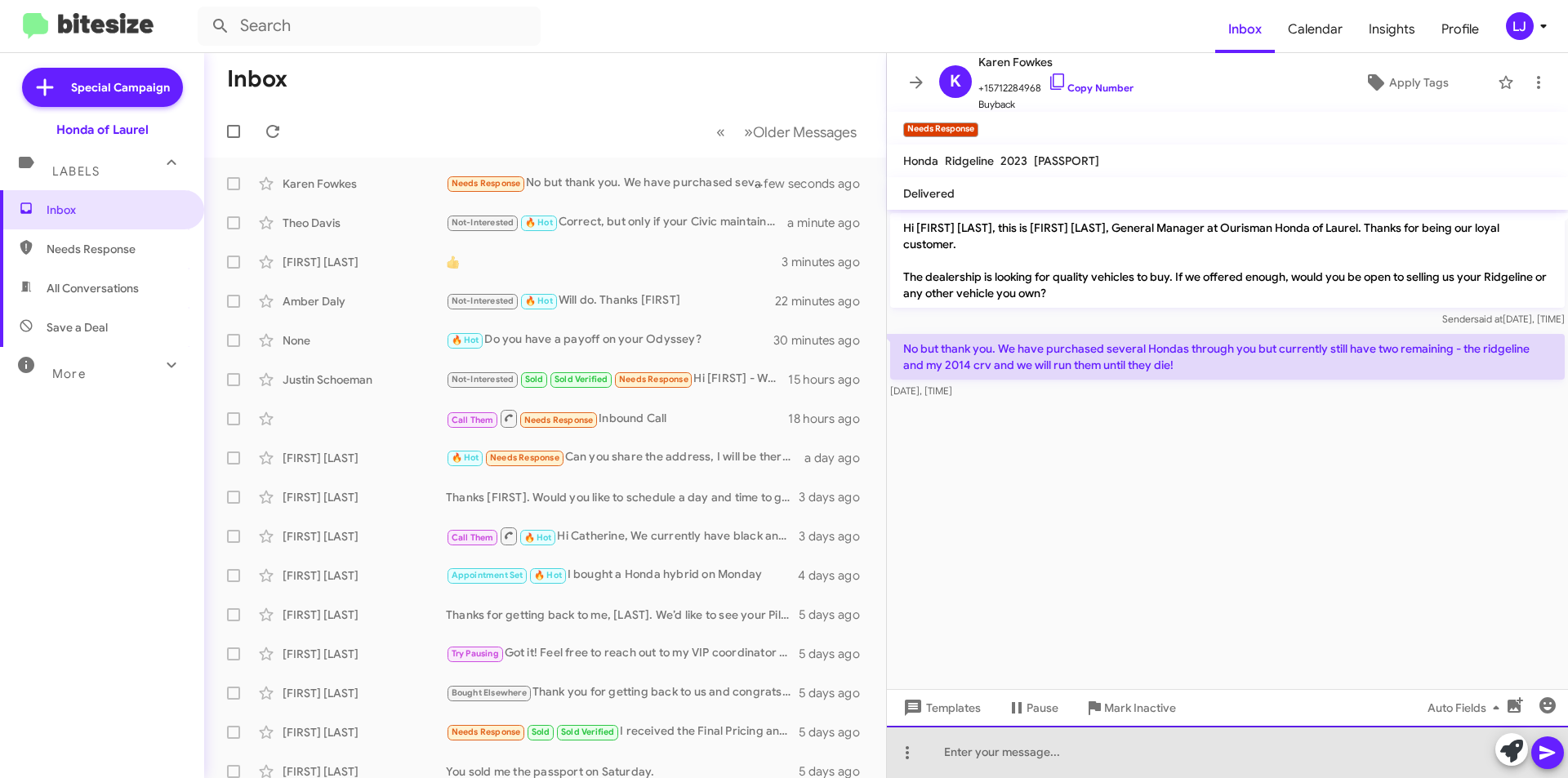 click 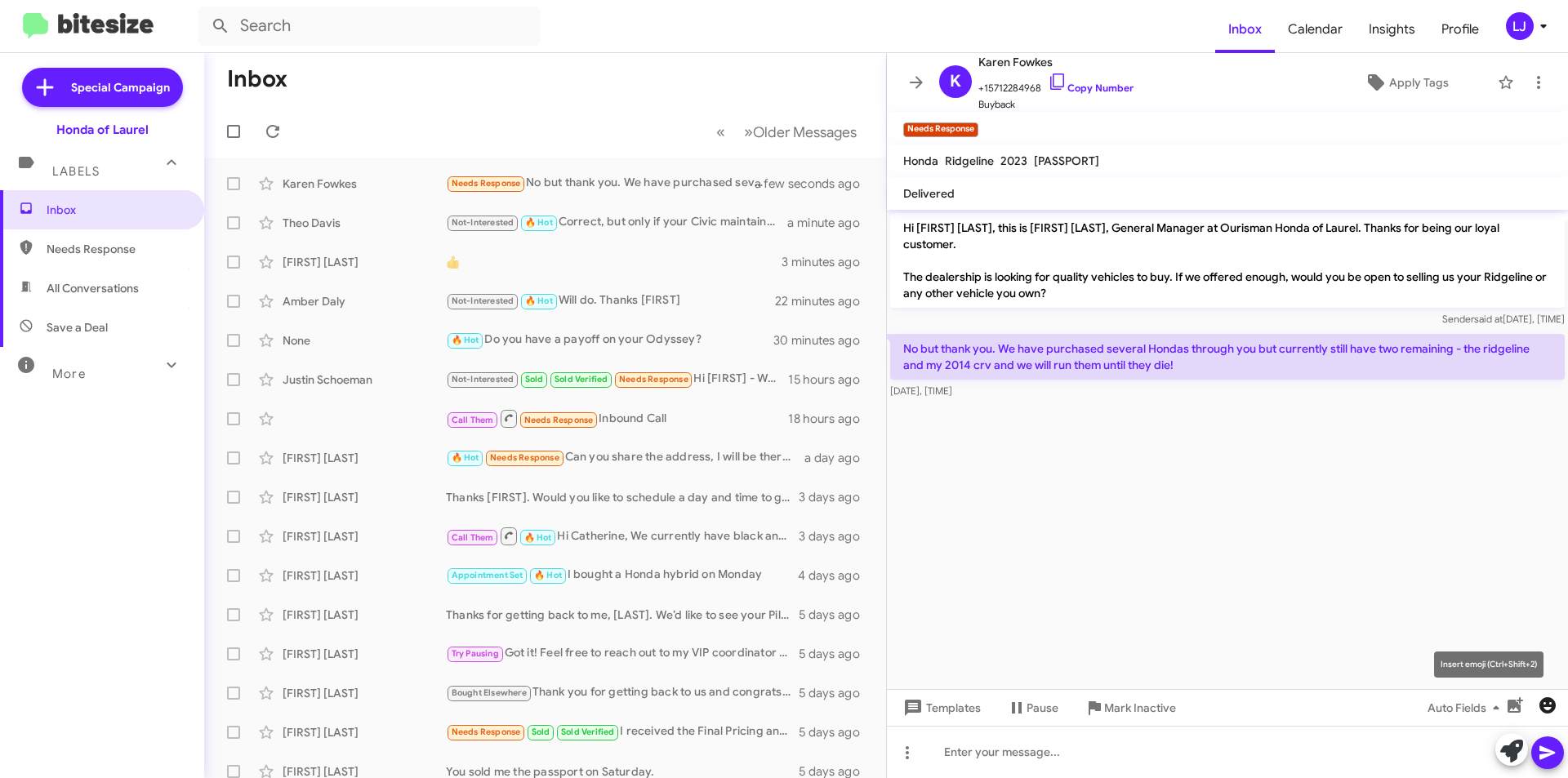 click 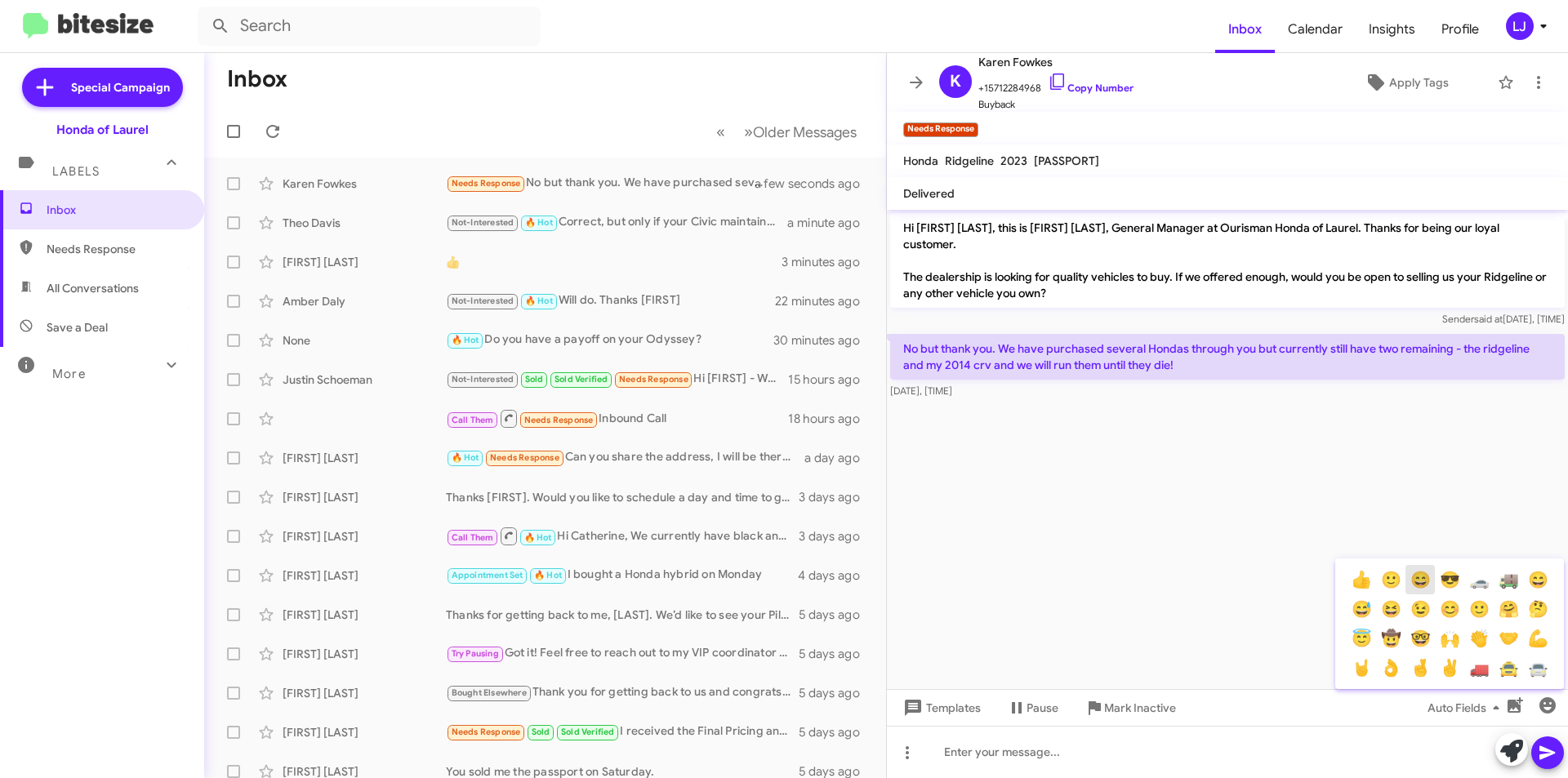 drag, startPoint x: 1427, startPoint y: 578, endPoint x: 1395, endPoint y: 599, distance: 38.275318 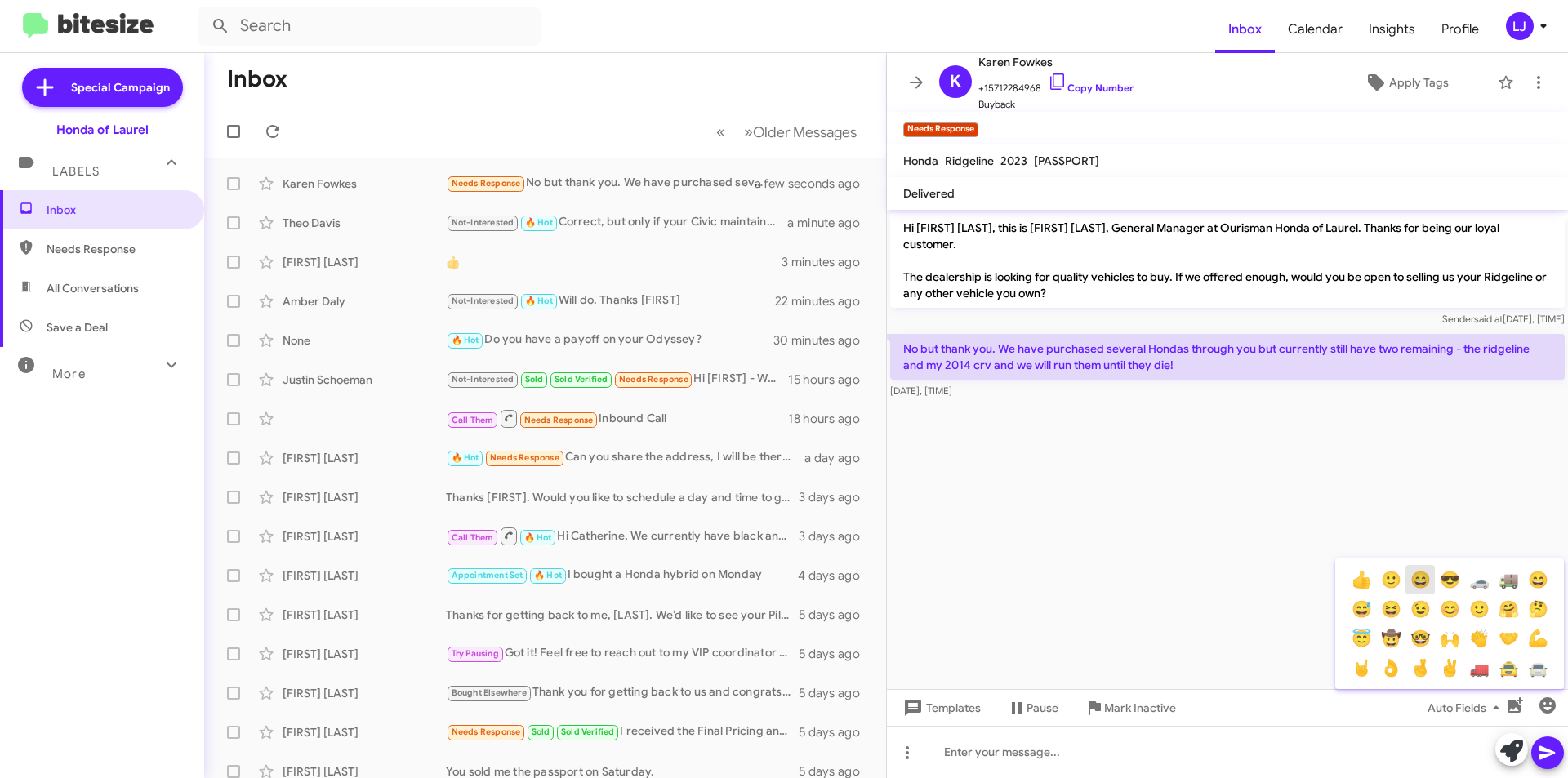 click on "😄" at bounding box center [1420, 580] 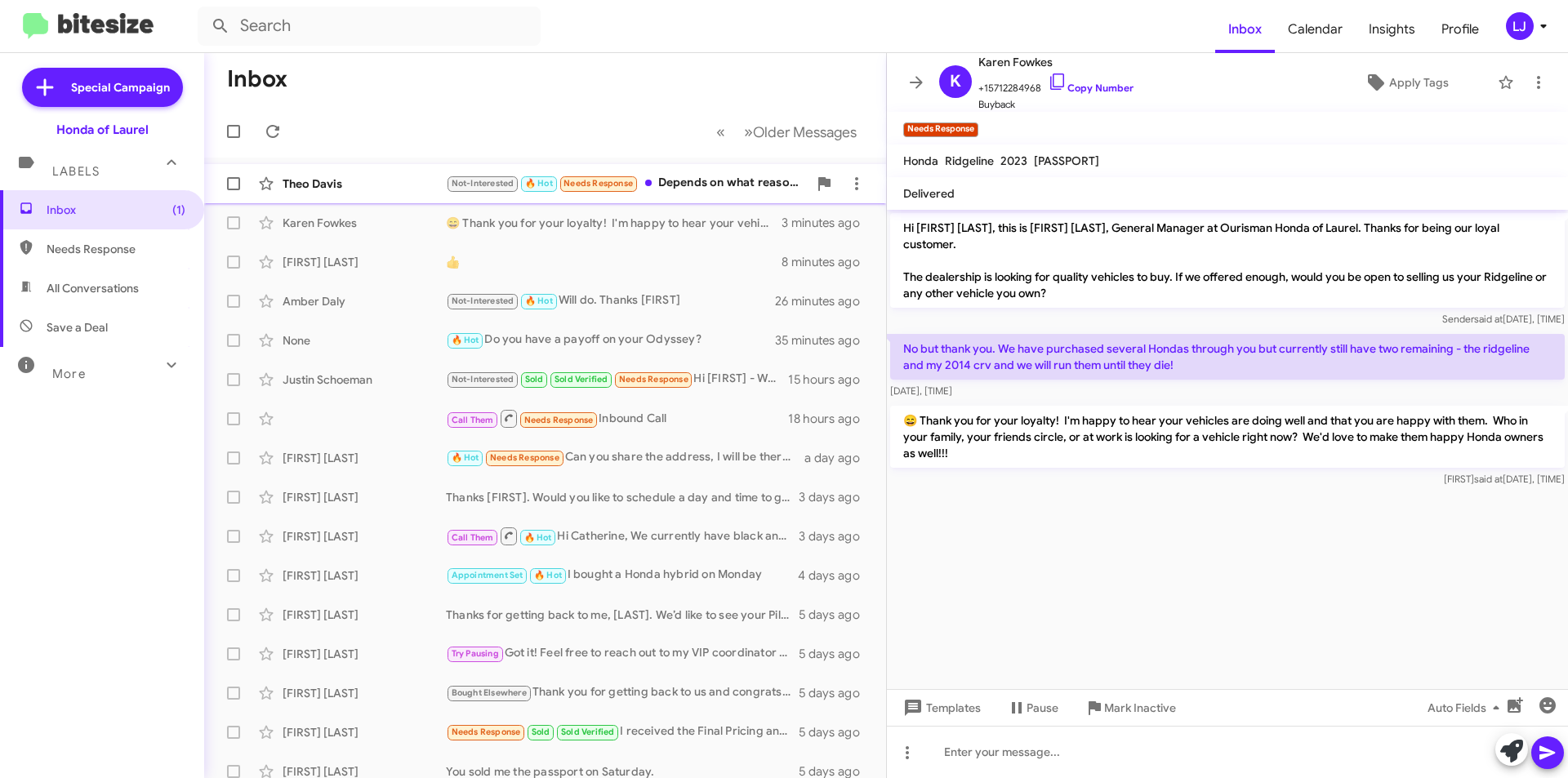 click on "Not-Interested   🔥 Hot   Needs Response   Depends on what reasonable is I'm in negative equity but I do have decent credit but I'm also not setup for a loan company to look at my finances at the moment either I'd need at least 2-3 months to ensure my credit profile is in the condition that would get me more favorable terms" 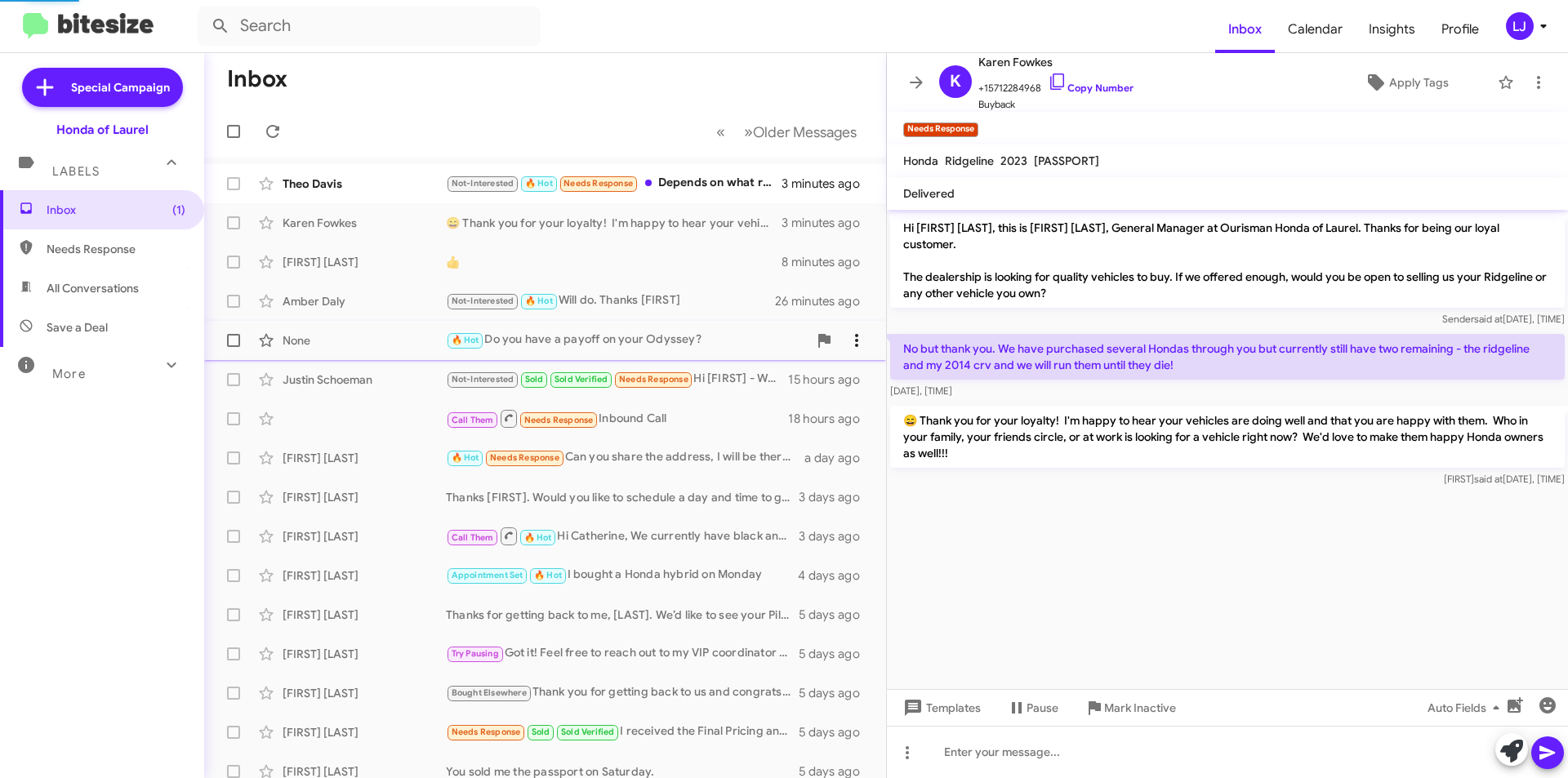 scroll, scrollTop: 536, scrollLeft: 0, axis: vertical 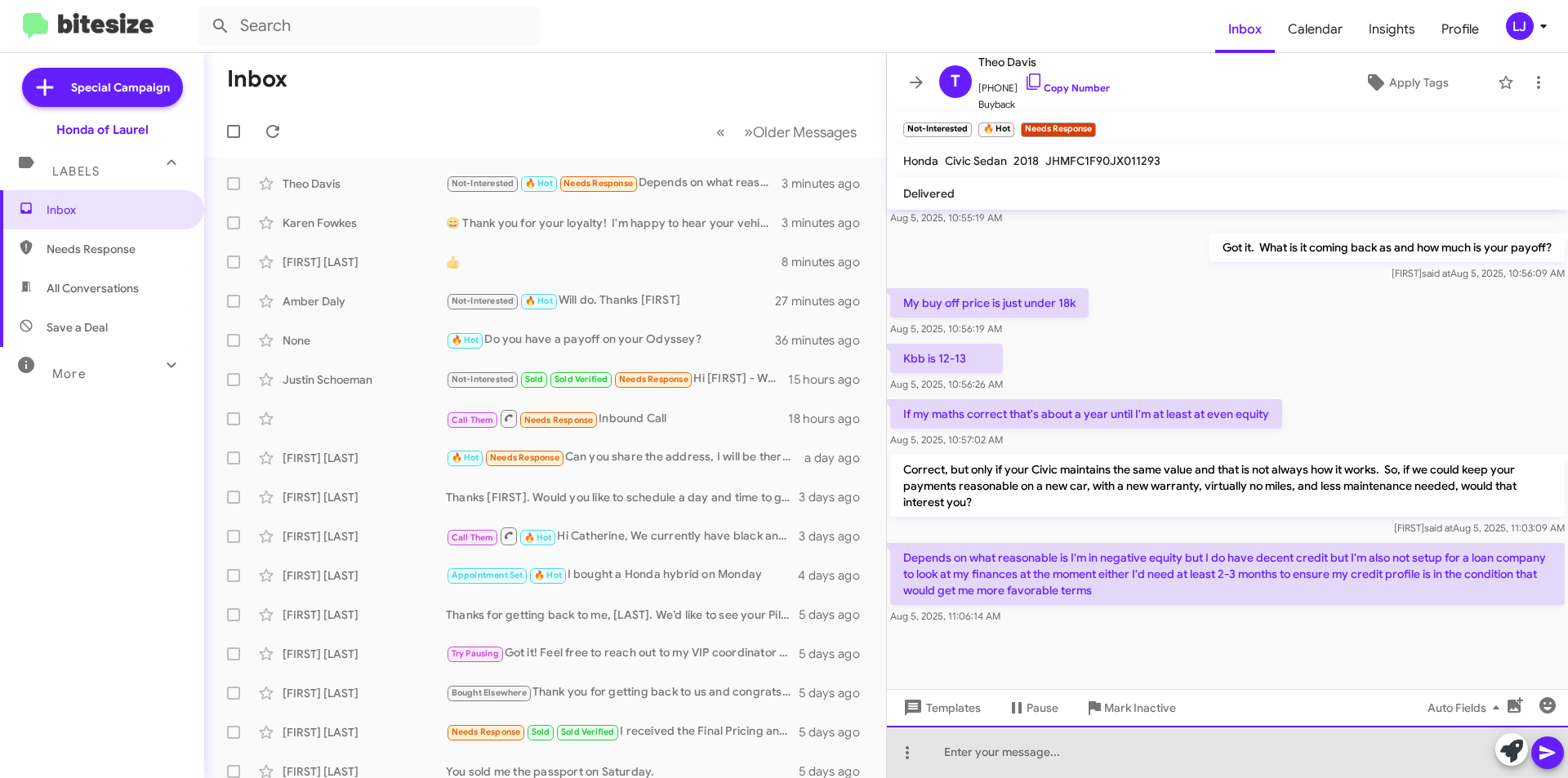 click 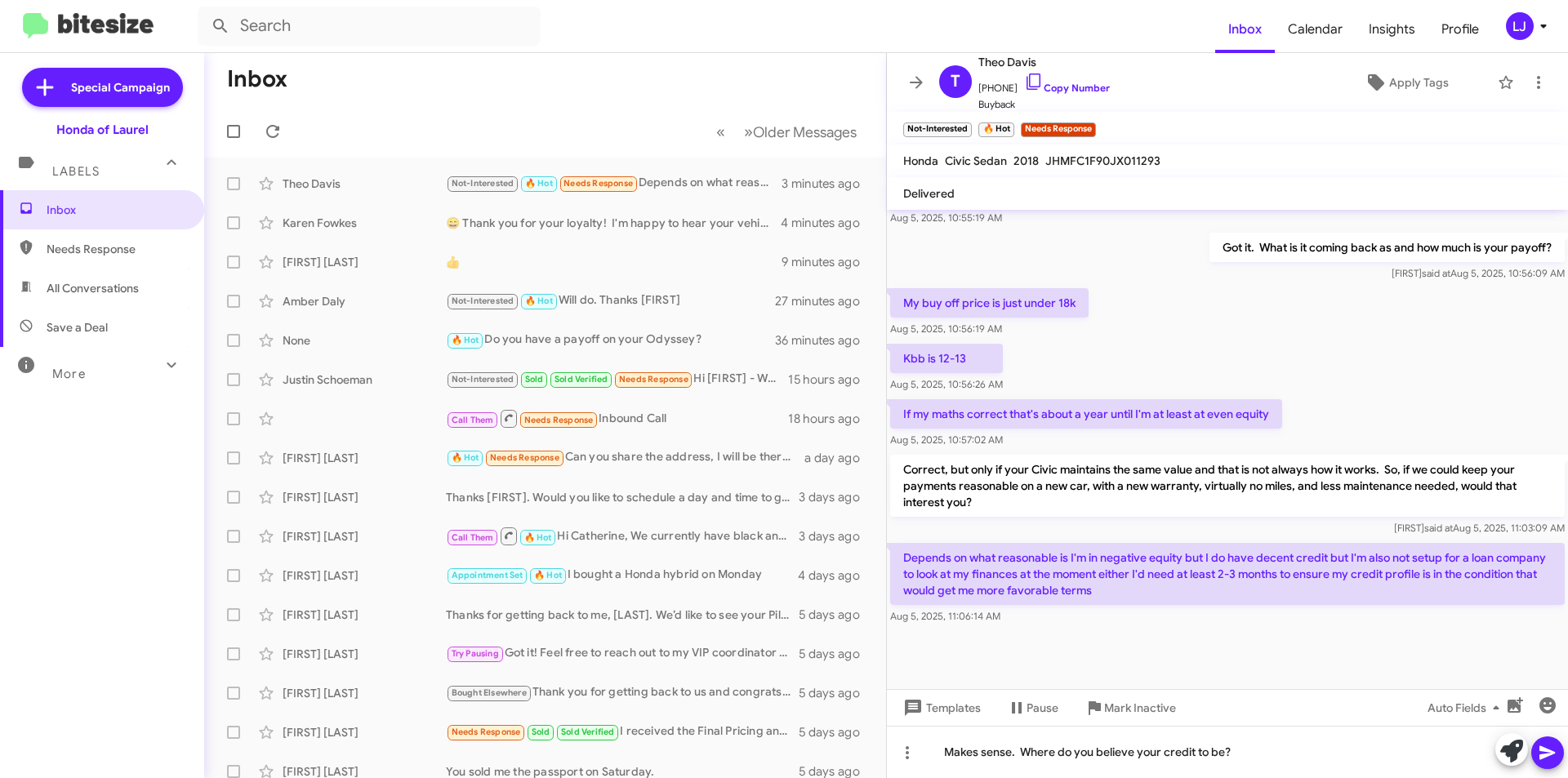 click 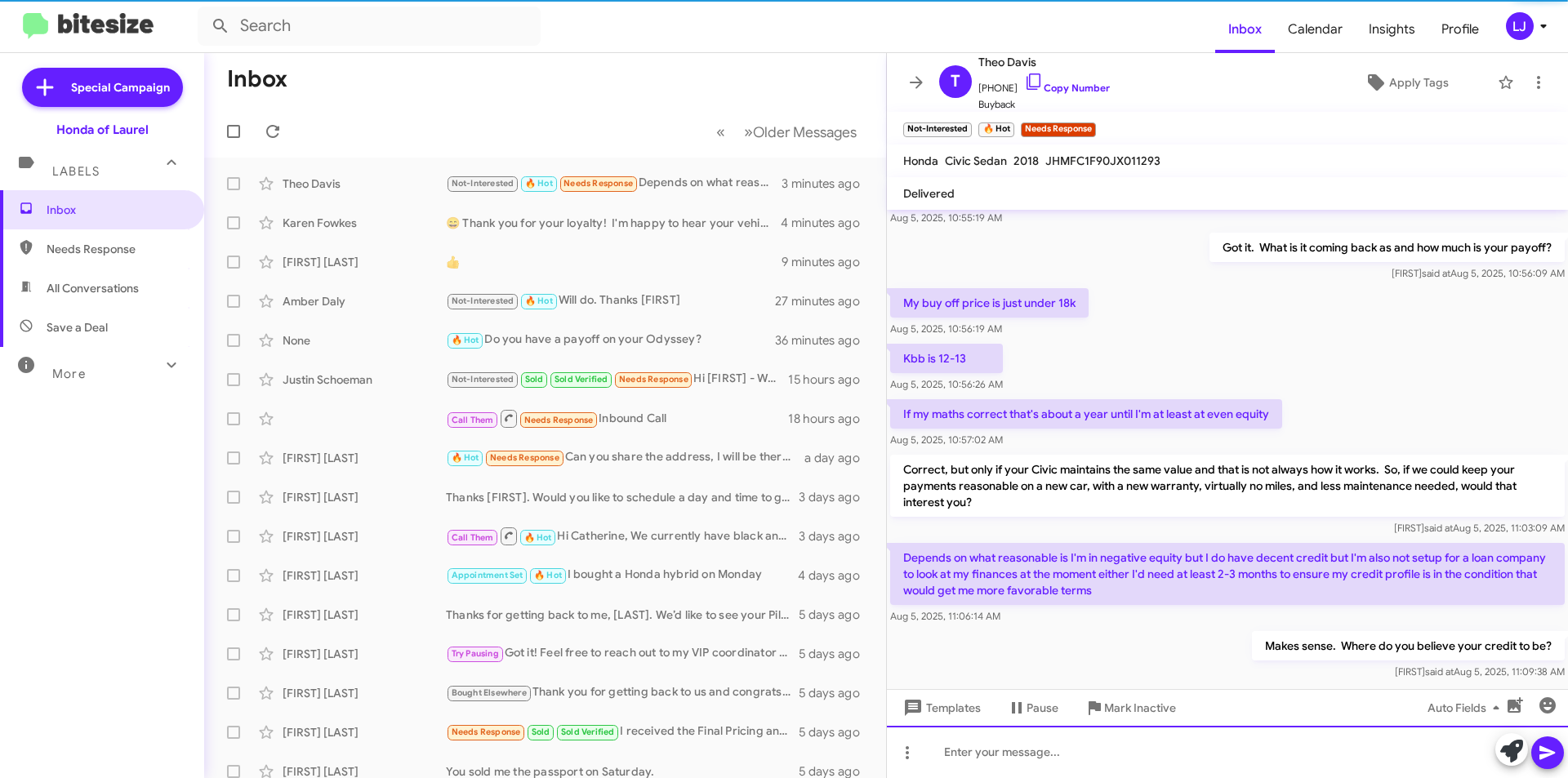 scroll, scrollTop: 0, scrollLeft: 0, axis: both 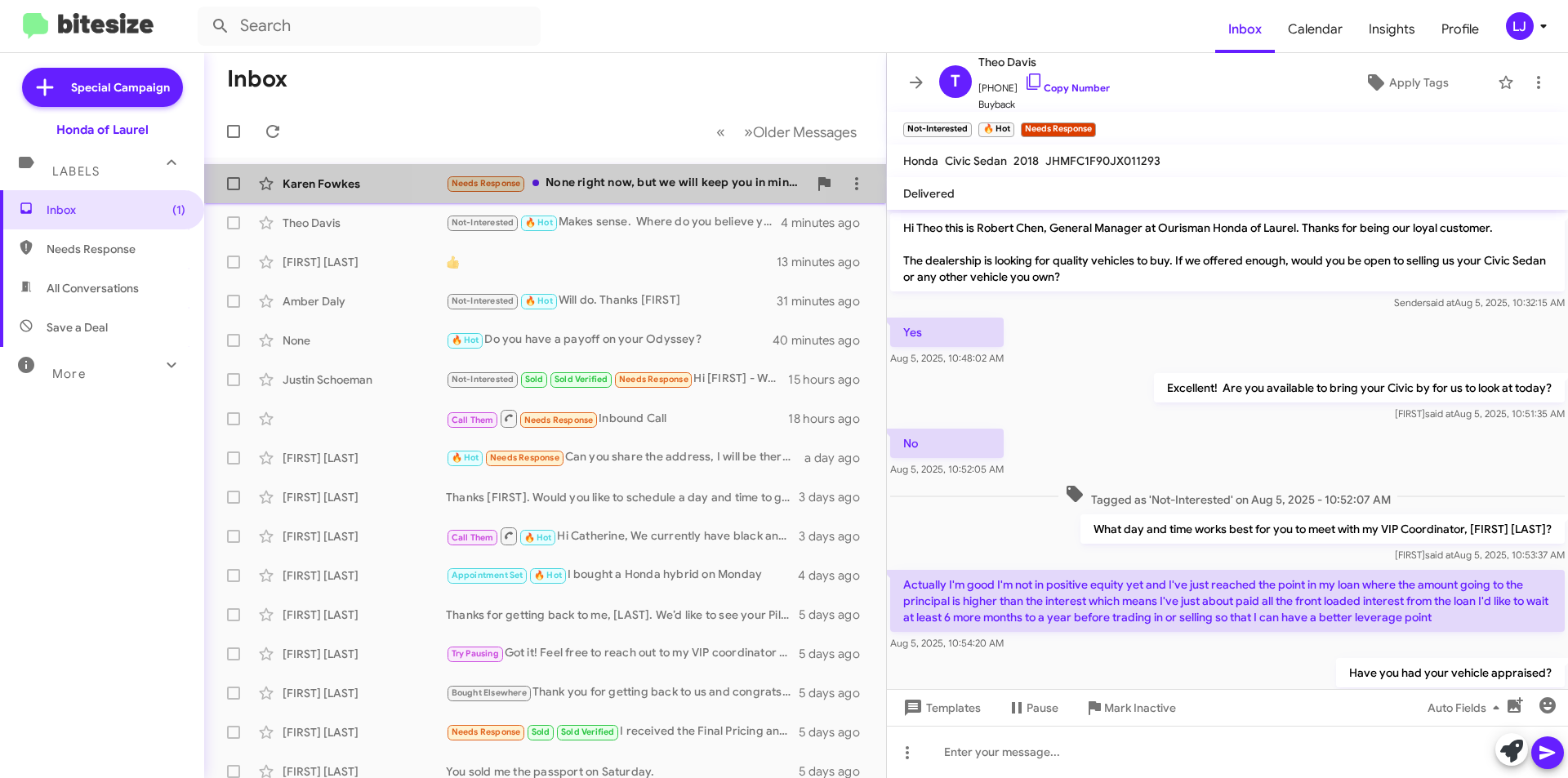 click on "Needs Response   None right now, but we will keep you in mind!" 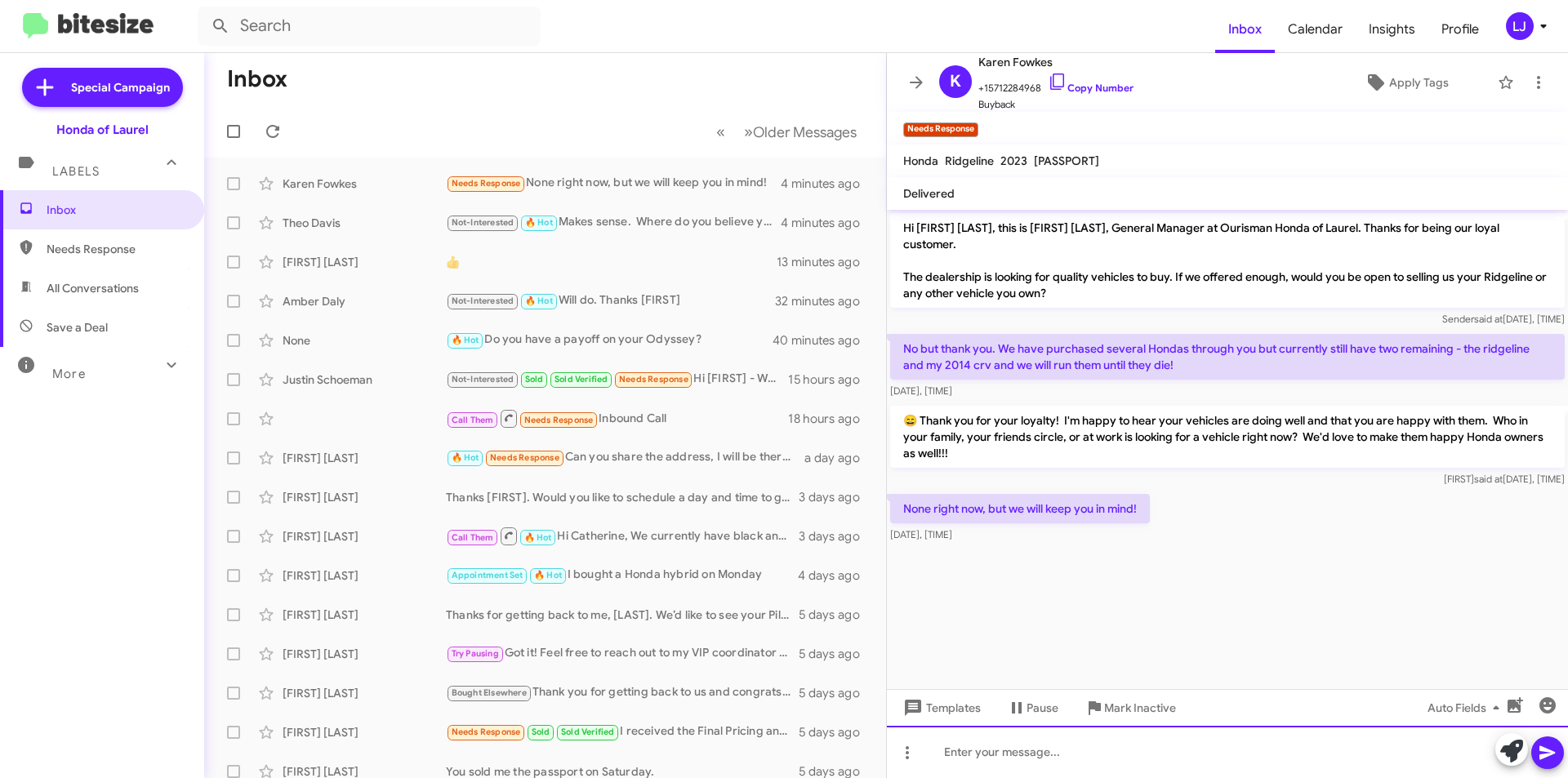 click 